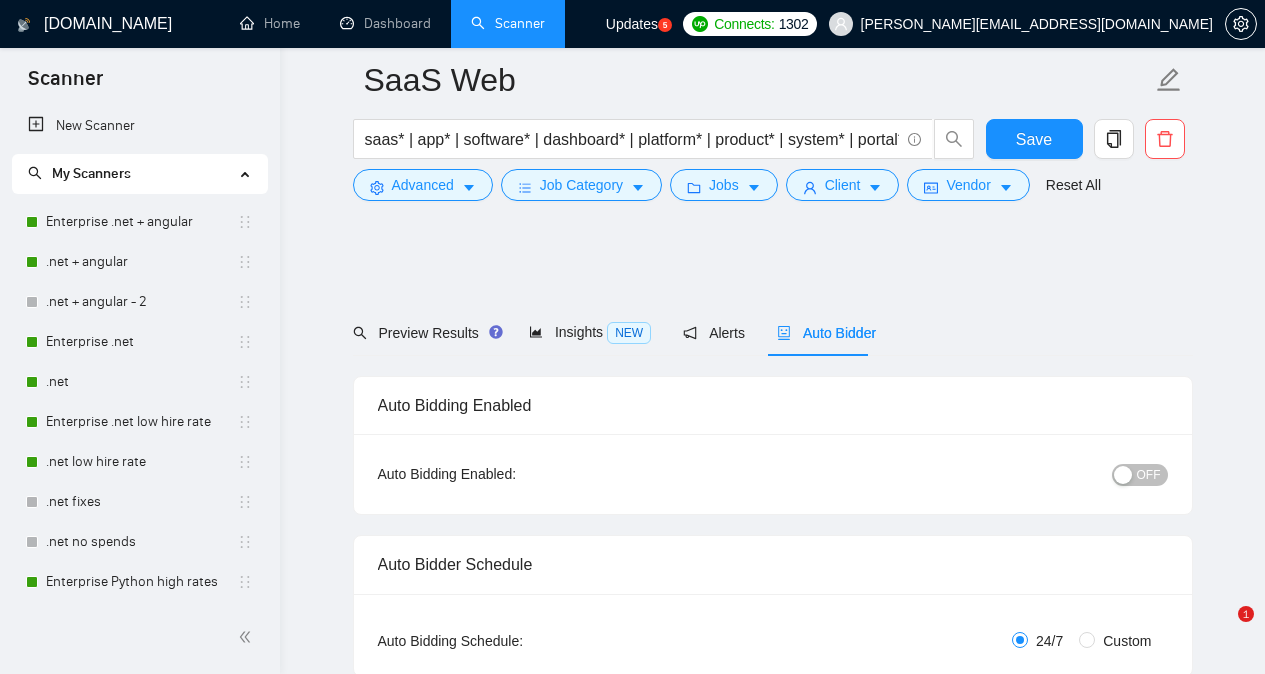 scroll, scrollTop: 1800, scrollLeft: 0, axis: vertical 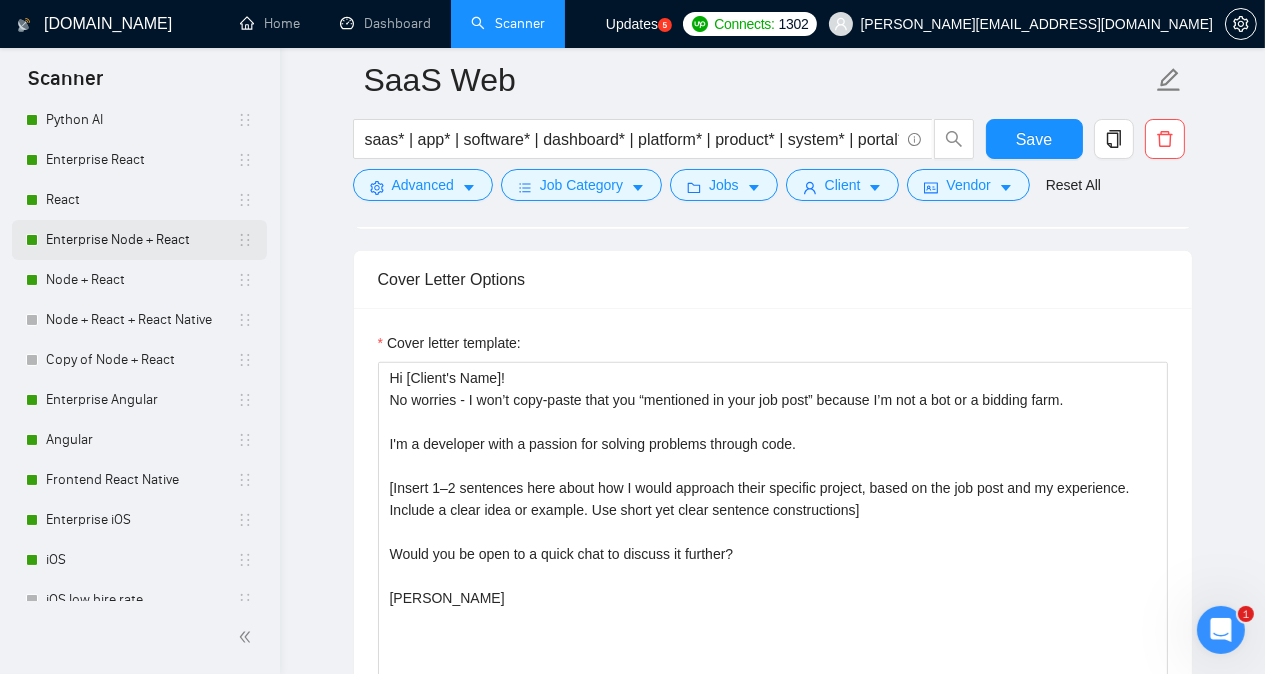 click on "Enterprise Node + React" at bounding box center [141, 240] 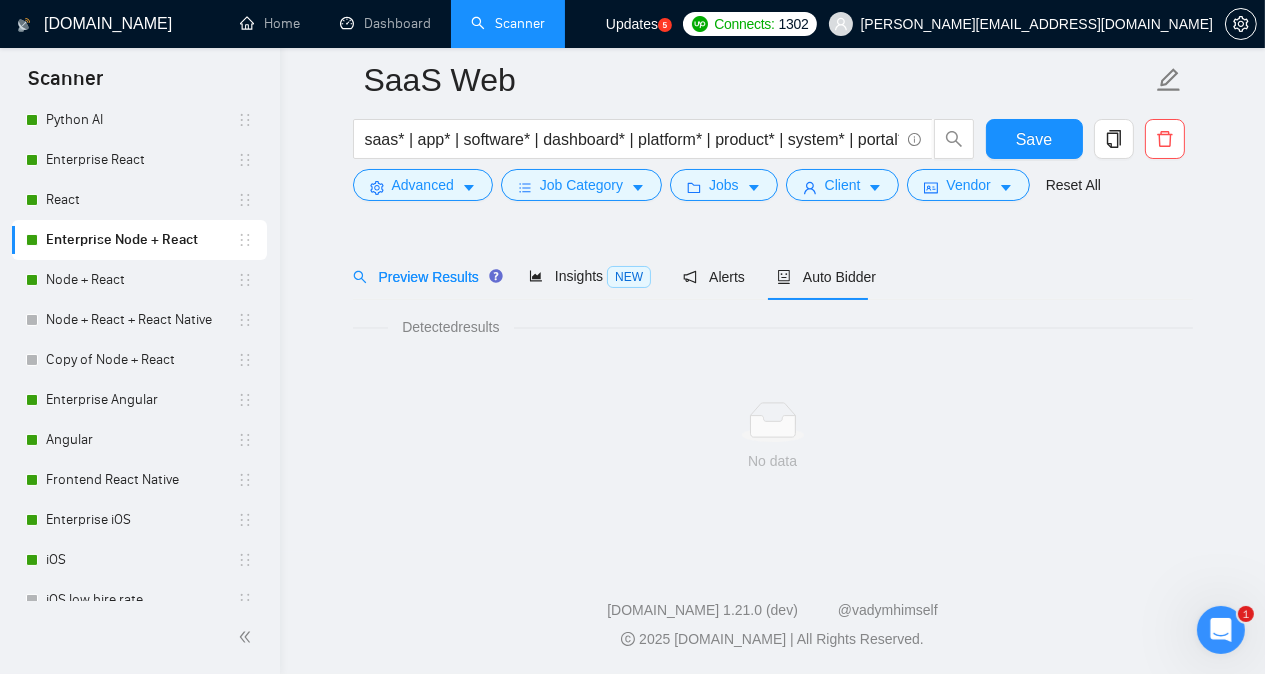 scroll, scrollTop: 55, scrollLeft: 0, axis: vertical 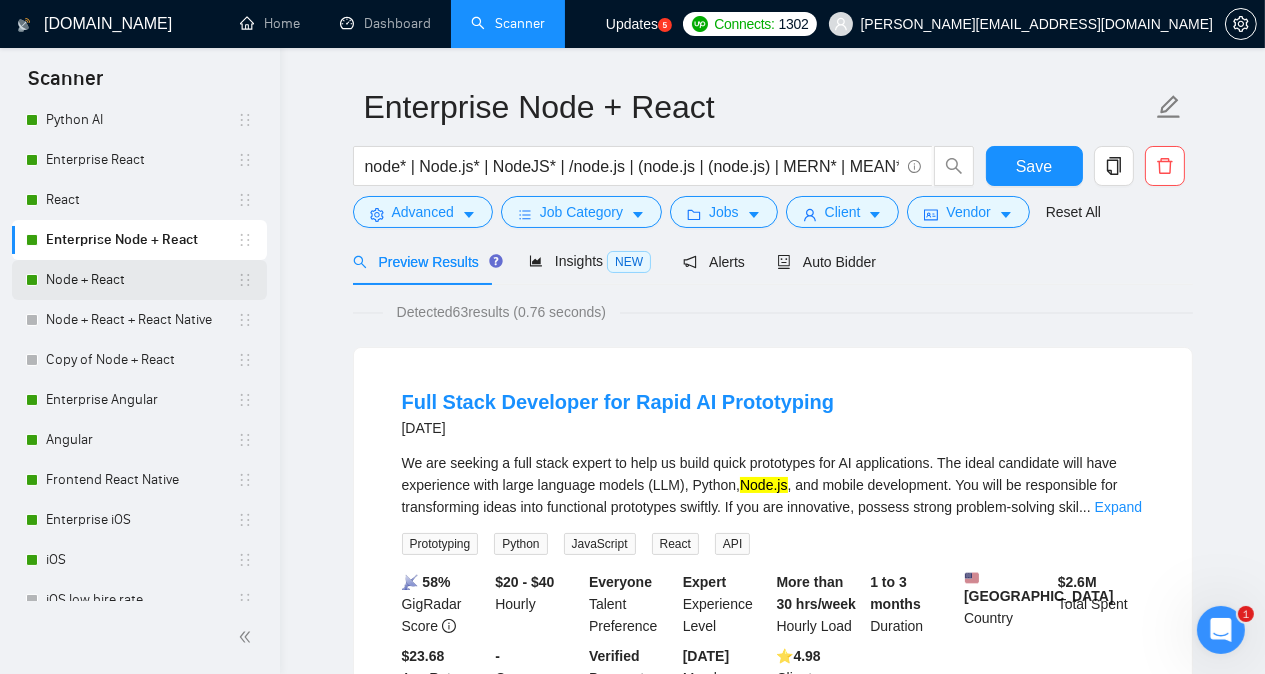 click on "Node + React" at bounding box center [141, 280] 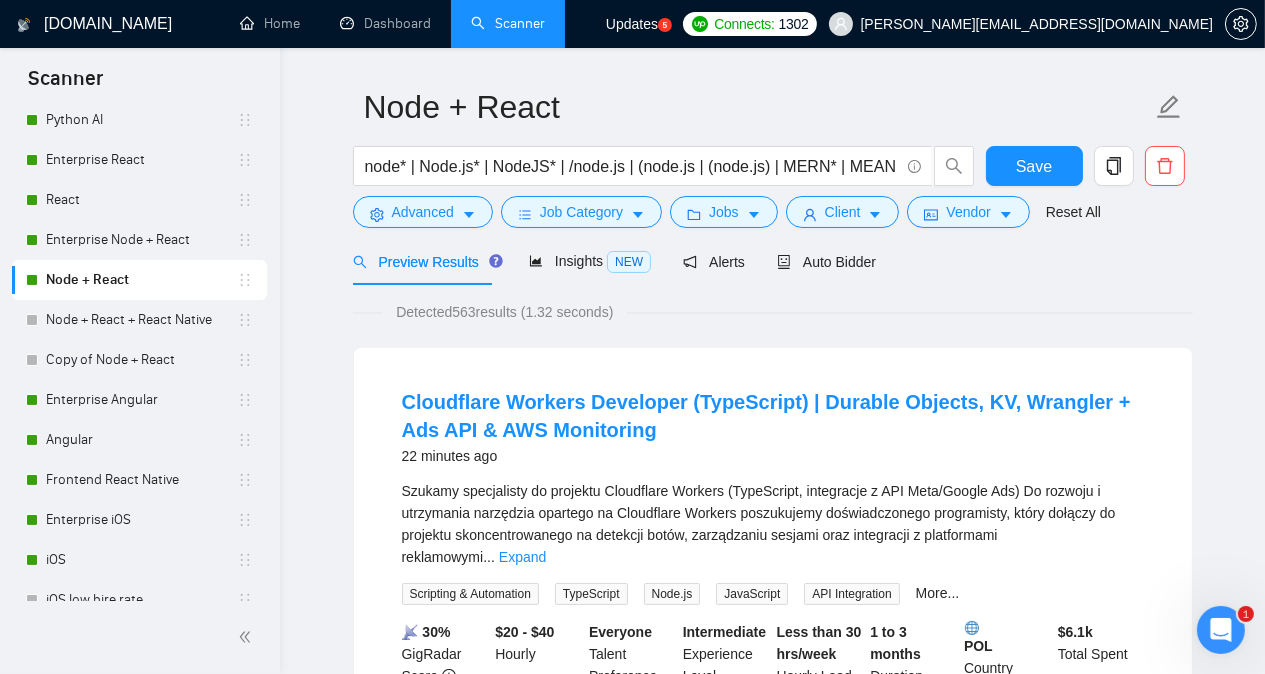click on "Node + React node* | Node.js* | NodeJS* | /node.js | (node.js | (node.js) | MERN* | MEAN | react* Save Advanced   Job Category   Jobs   Client   Vendor   Reset All Preview Results Insights NEW Alerts Auto Bidder Detected   563  results   (1.32 seconds) Cloudflare Workers Developer (TypeScript) | Durable Objects, KV, Wrangler + Ads API & AWS Monitoring 22 minutes ago Szukamy specjalisty do projektu Cloudflare Workers (TypeScript, integracje z API Meta/Google Ads)
Do rozwoju i utrzymania narzędzia opartego na Cloudflare Workers poszukujemy doświadczonego programisty, który dołączy do projektu skoncentrowanego na detekcji botów, zarządzaniu sesjami oraz integracji z platformami reklamowymi ... Expand Scripting & Automation TypeScript Node.js JavaScript API Integration More... 📡   30% GigRadar Score   $20 - $40 Hourly Everyone Talent Preference Intermediate Experience Level Less than 30 hrs/week Hourly Load 1 to 3 months Duration   POL Country $ 6.1k Total Spent $31.55 Avg Rate Paid - Company Size 5.00" at bounding box center [772, 2440] 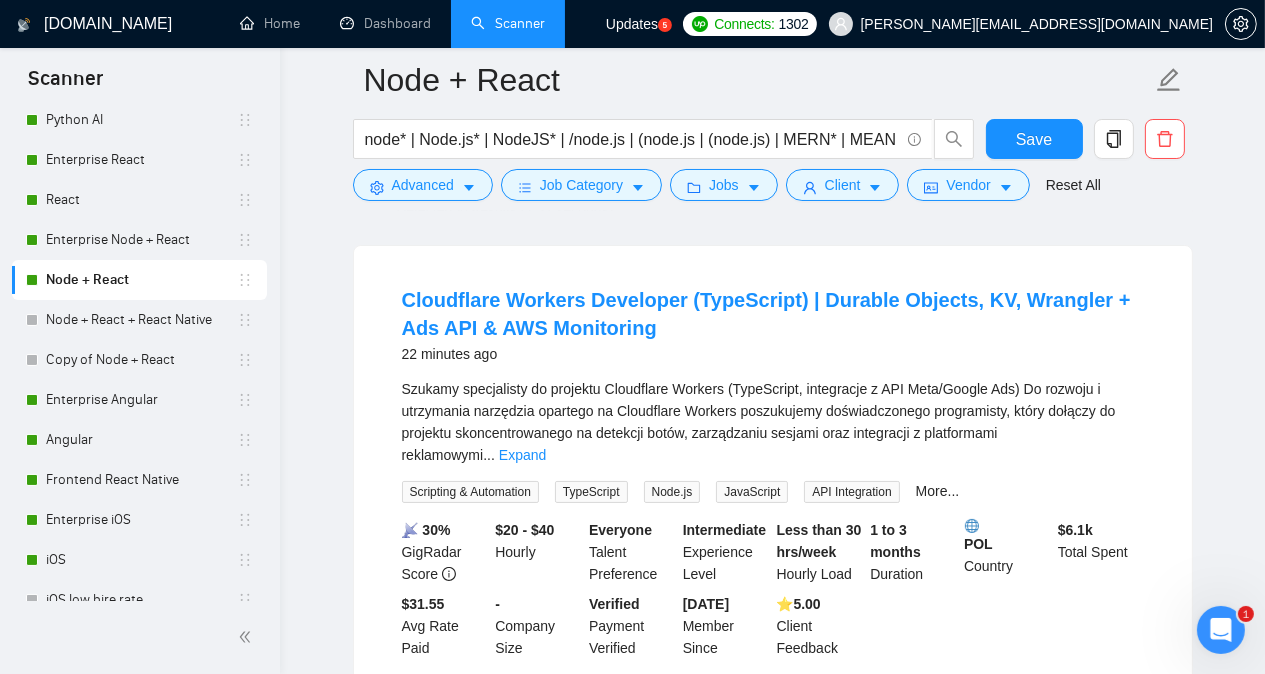 scroll, scrollTop: 175, scrollLeft: 0, axis: vertical 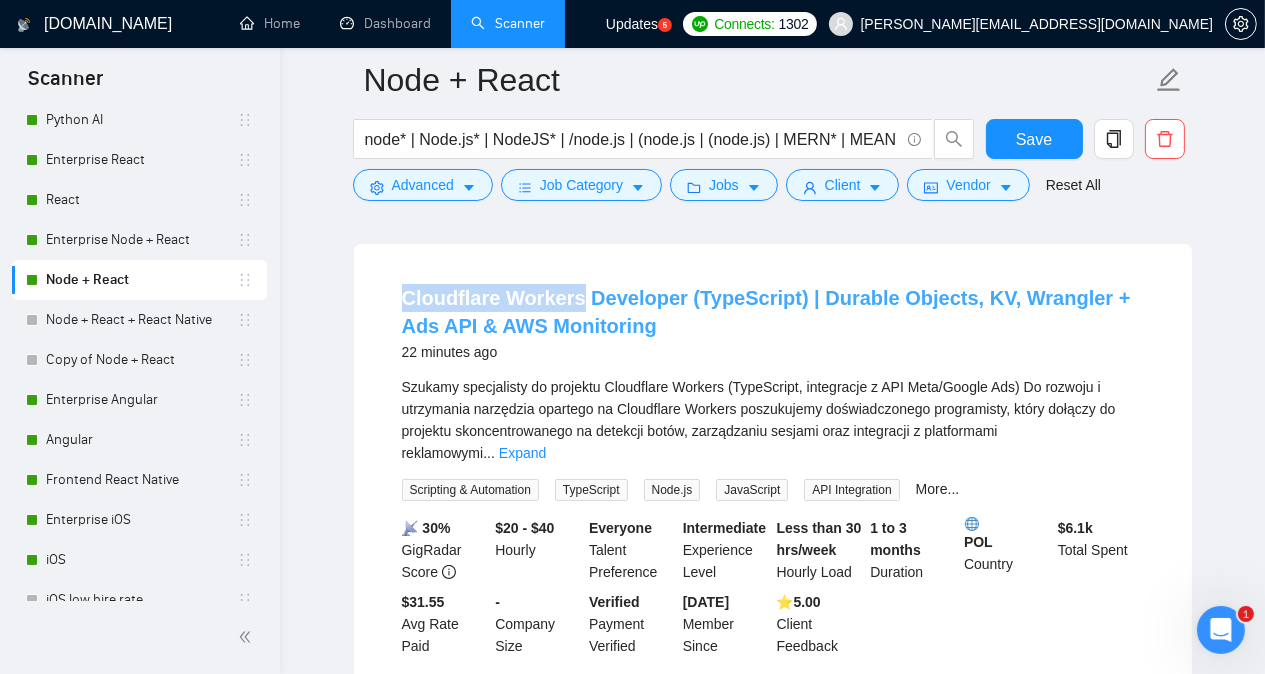 drag, startPoint x: 397, startPoint y: 293, endPoint x: 574, endPoint y: 297, distance: 177.0452 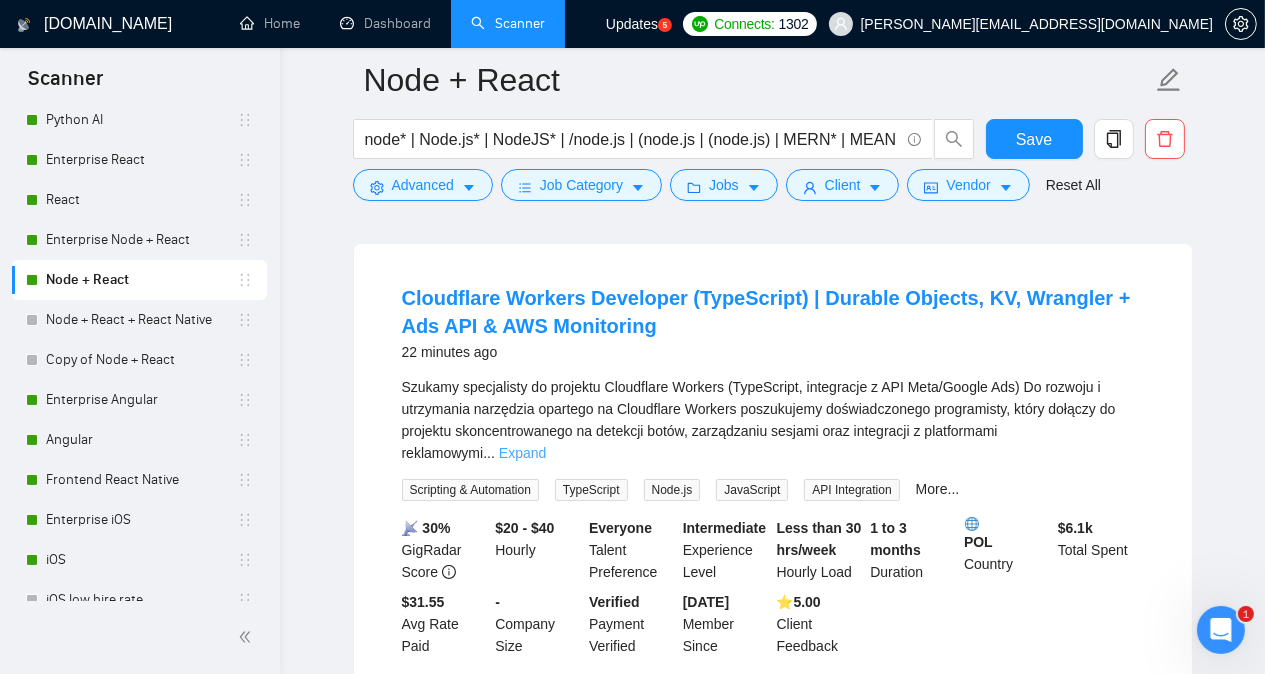 click on "Expand" at bounding box center (522, 453) 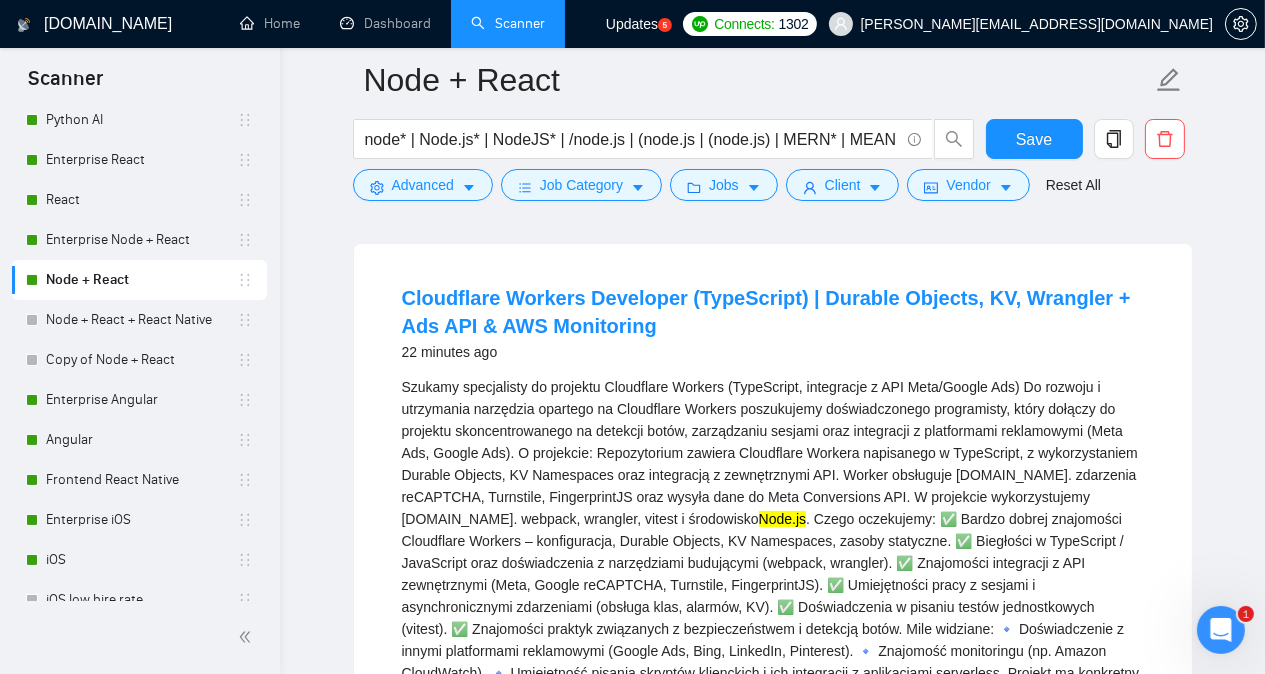 click on "Cloudflare Workers Developer (TypeScript) | Durable Objects, KV, Wrangler + Ads API & AWS Monitoring 22 minutes ago Szukamy specjalisty do projektu Cloudflare Workers (TypeScript, integracje z API Meta/Google Ads)
Do rozwoju i utrzymania narzędzia opartego na Cloudflare Workers poszukujemy doświadczonego programisty, który dołączy do projektu skoncentrowanego na detekcji botów, zarządzaniu sesjami oraz integracji z platformami reklamowymi (Meta Ads, Google Ads).
O projekcie:
Repozytorium zawiera Cloudflare Workera napisanego w TypeScript, z wykorzystaniem Durable Objects, KV Namespaces oraz integracją z zewnętrznymi API. Worker obsługuje [DOMAIN_NAME]. zdarzenia reCAPTCHA, Turnstile, FingerprintJS oraz wysyła dane do Meta Conversions API. W projekcie wykorzystujemy [DOMAIN_NAME]. webpack, wrangler, vitest i środowisko  Node.js Scripting & Automation TypeScript Node.js JavaScript API Integration More... 📡   30% GigRadar Score   $20 - $40 Hourly Everyone Talent Preference Intermediate Experience Level Duration" at bounding box center (773, 591) 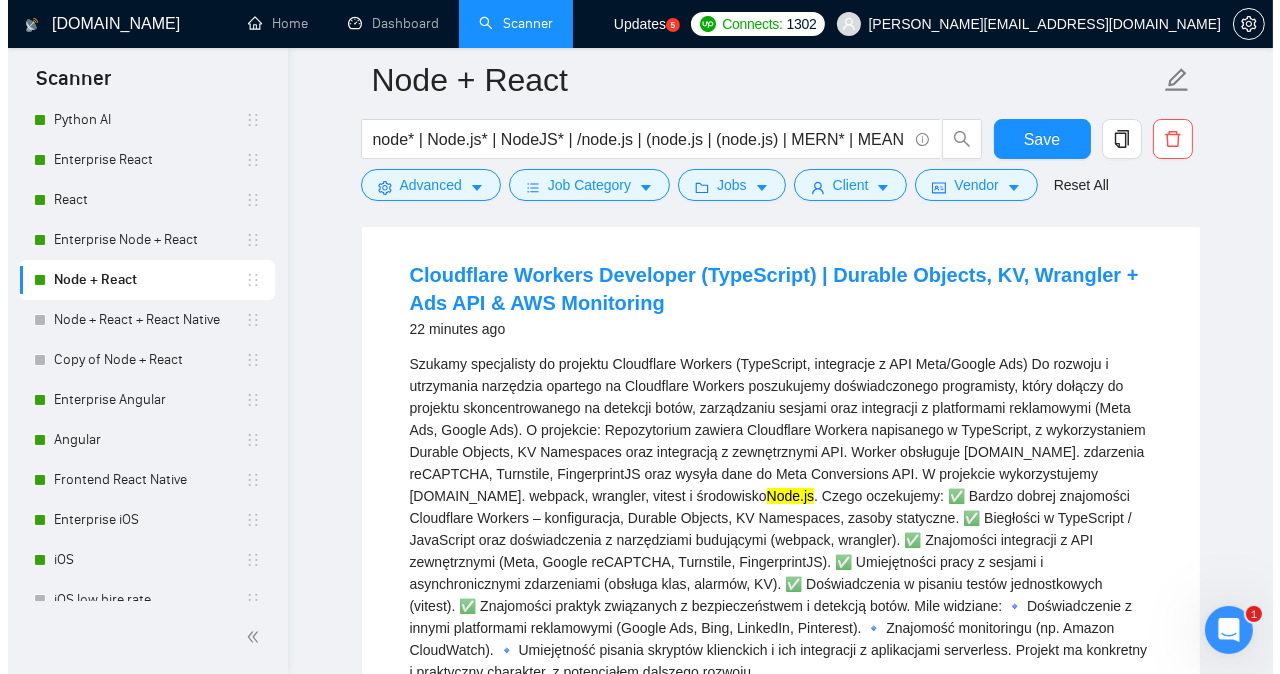 scroll, scrollTop: 0, scrollLeft: 0, axis: both 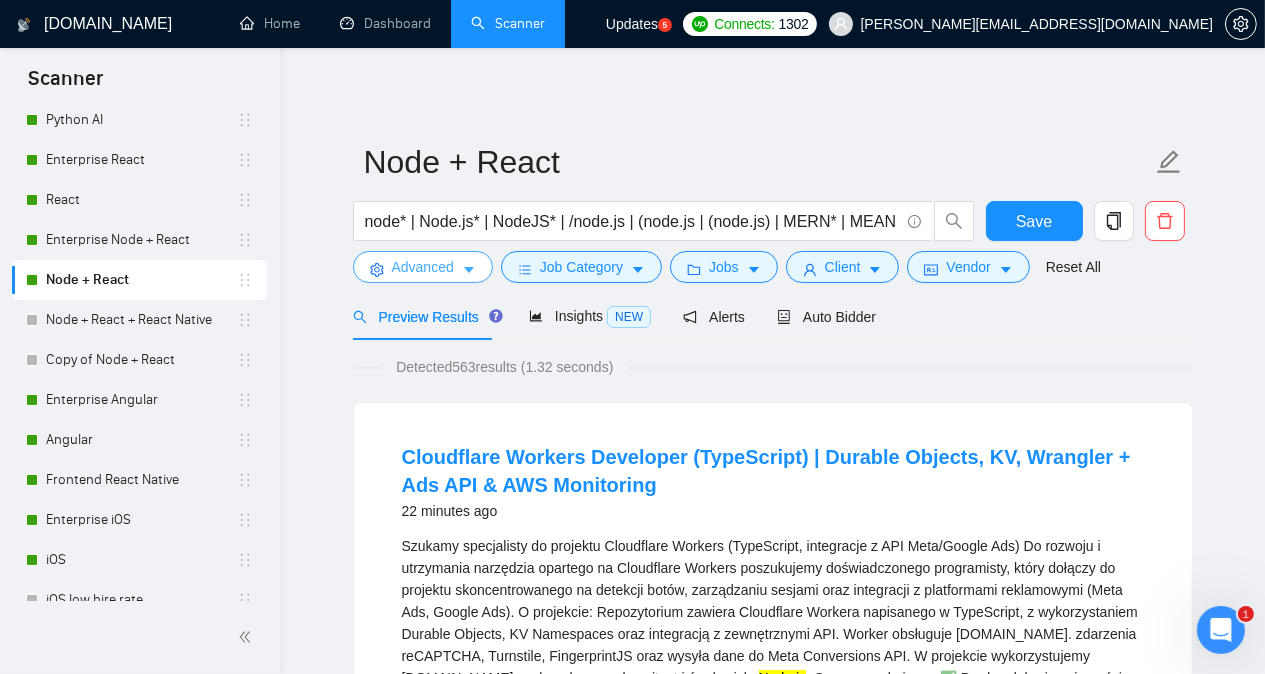 click on "Advanced" at bounding box center (423, 267) 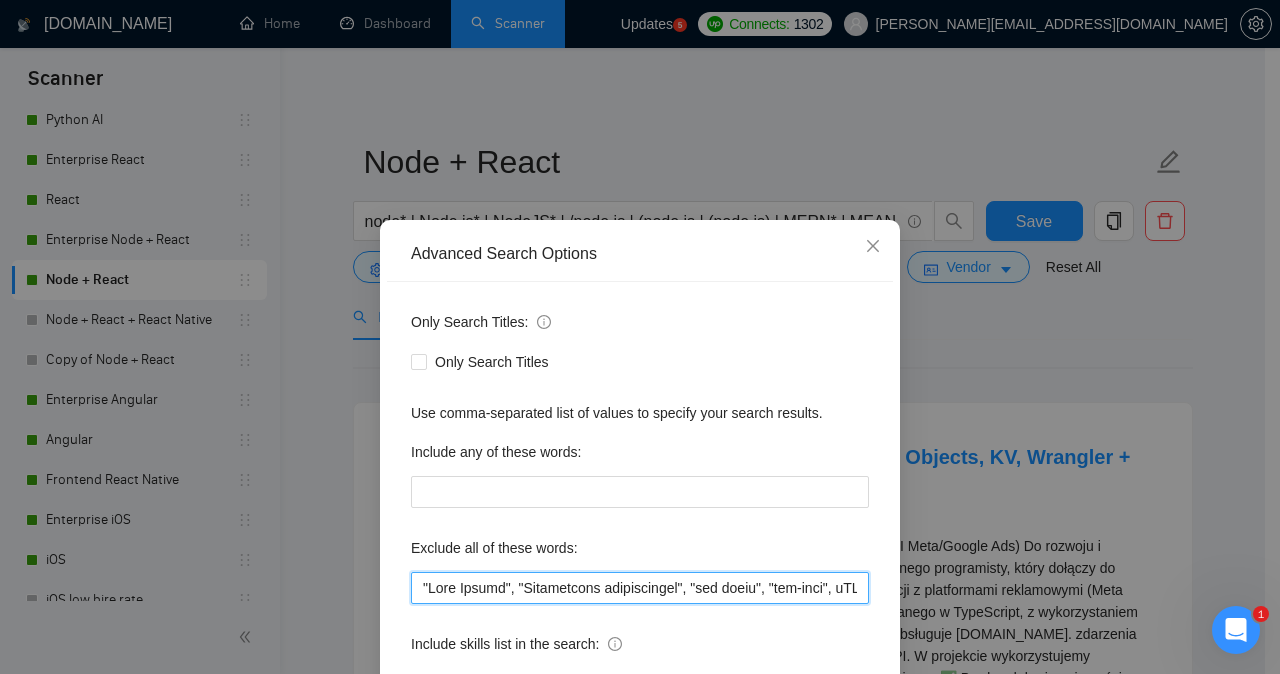 click at bounding box center (640, 588) 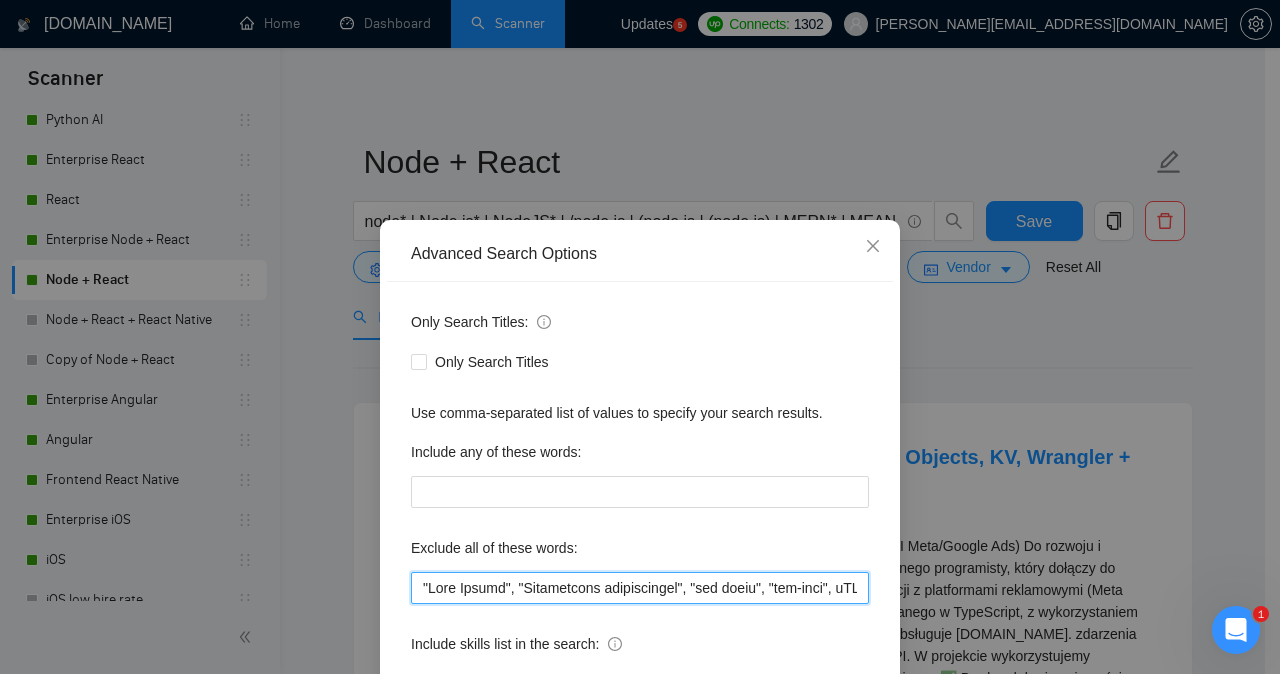 paste on "Cloudflare Workers" 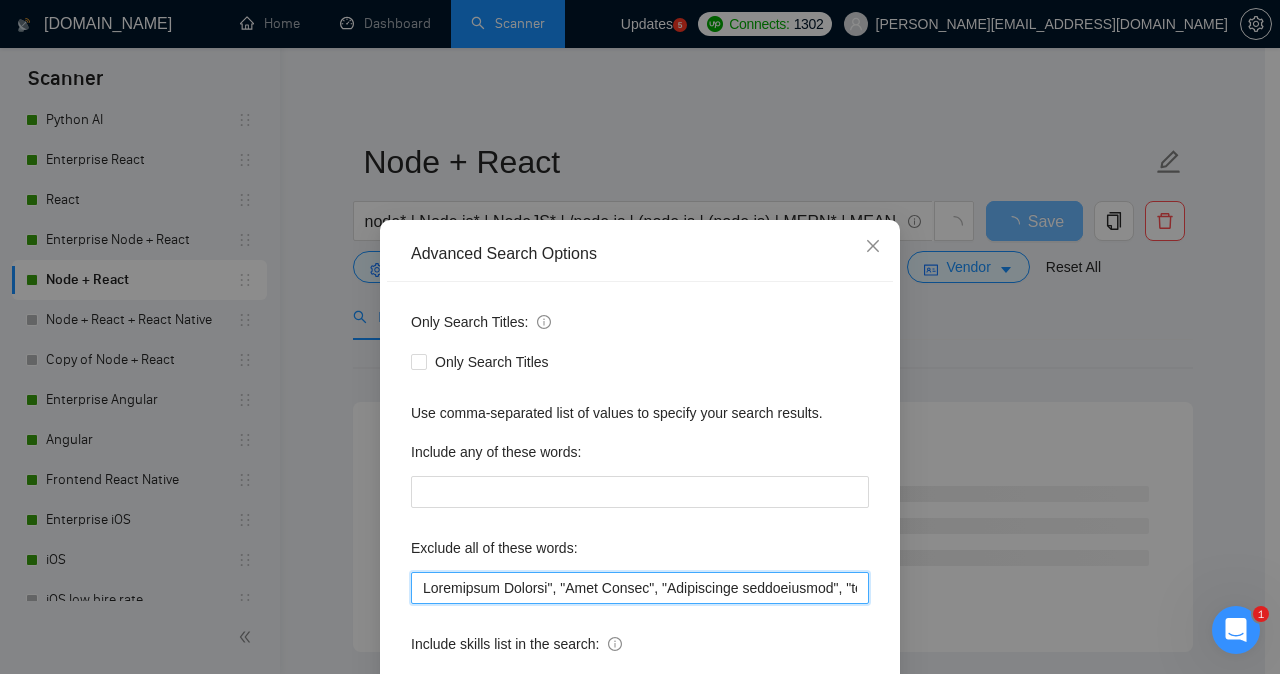 click at bounding box center [640, 588] 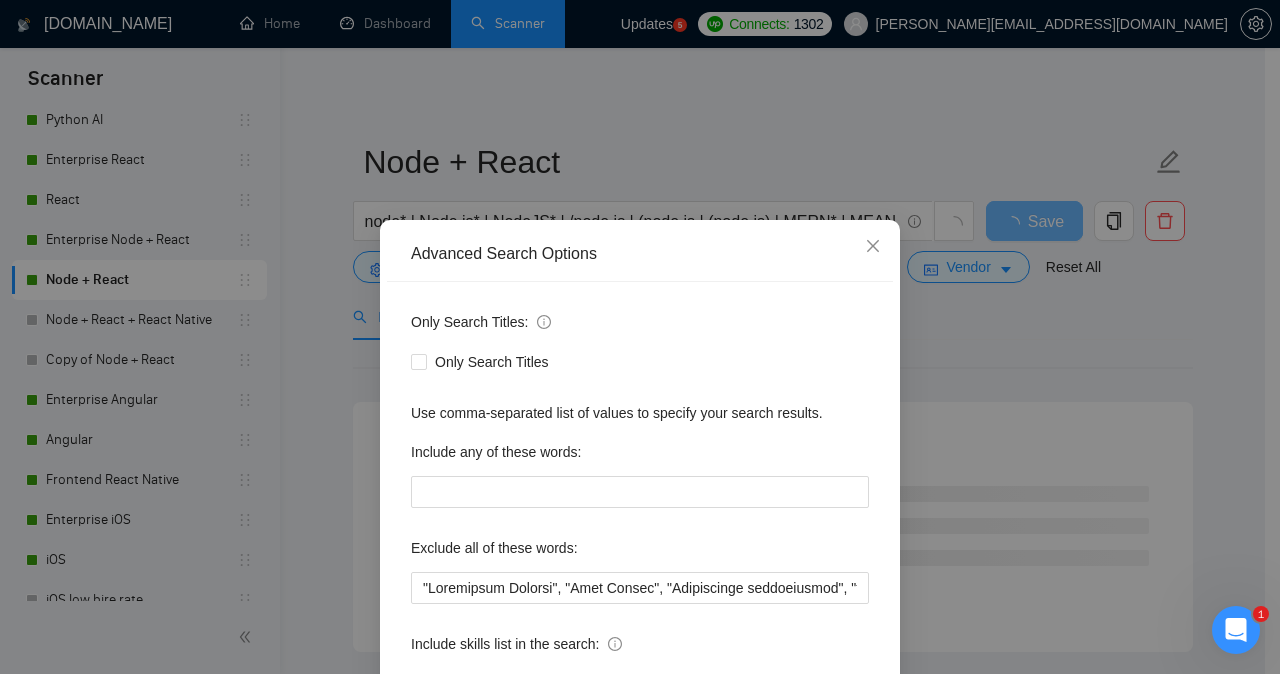 scroll, scrollTop: 157, scrollLeft: 0, axis: vertical 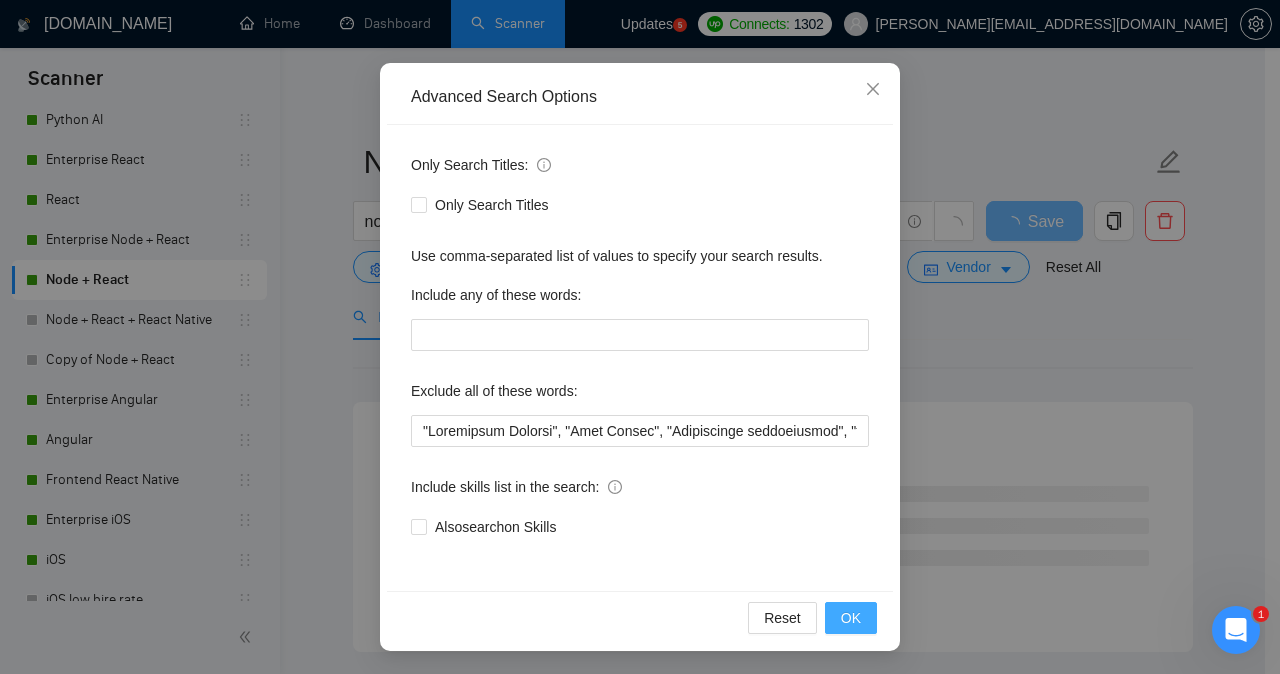 click on "OK" at bounding box center [851, 618] 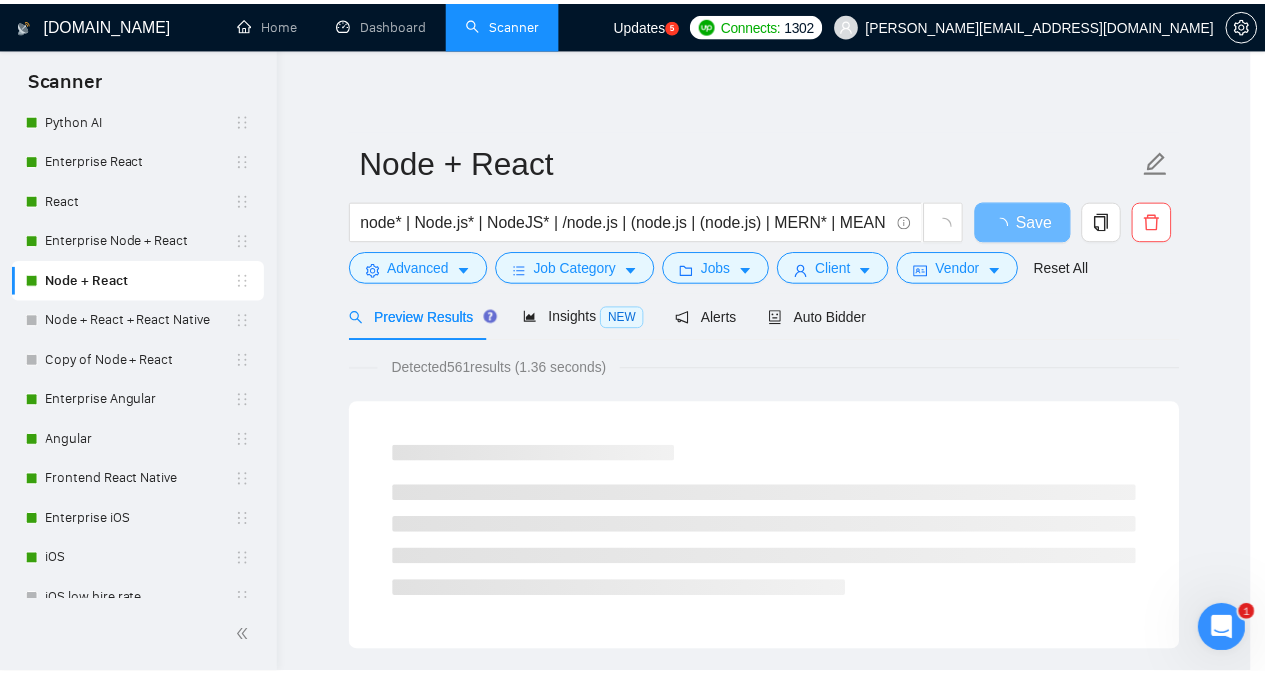 scroll, scrollTop: 57, scrollLeft: 0, axis: vertical 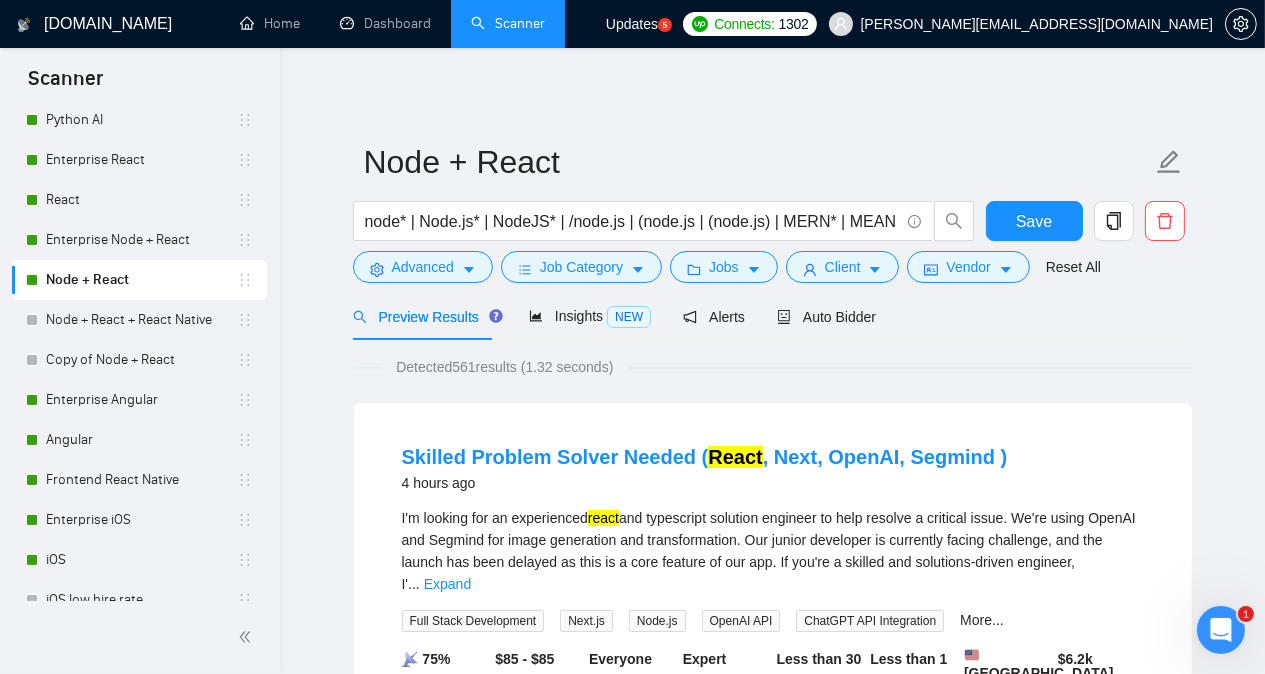 click on "[DOMAIN_NAME] Home Dashboard Scanner Updates
5
Connects: 1302 [PERSON_NAME][EMAIL_ADDRESS][DOMAIN_NAME] Node + React node* | Node.js* | NodeJS* | /node.js | (node.js | (node.js) | MERN* | MEAN | react* Save Advanced   Job Category   Jobs   Client   Vendor   Reset All Preview Results Insights NEW Alerts Auto Bidder Detected   561  results   (1.32 seconds) Skilled Problem Solver Needed (  React , Next, OpenAI, Segmind ) 4 hours ago I'm looking for an experienced  react  and typescript solution engineer to help resolve a critical issue.
We're using OpenAI and Segmind for image generation and transformation. Our junior developer is currently facing challenge, and the launch has been delayed as this is a core feature of our app.
If you're a skilled and solutions-driven engineer, I' ... Expand Full Stack Development Next.js Node.js OpenAI API ChatGPT API Integration More... 📡   75% GigRadar Score   $85 - $85 Hourly Everyone Talent Preference Expert Experience Level Duration" at bounding box center (772, 2518) 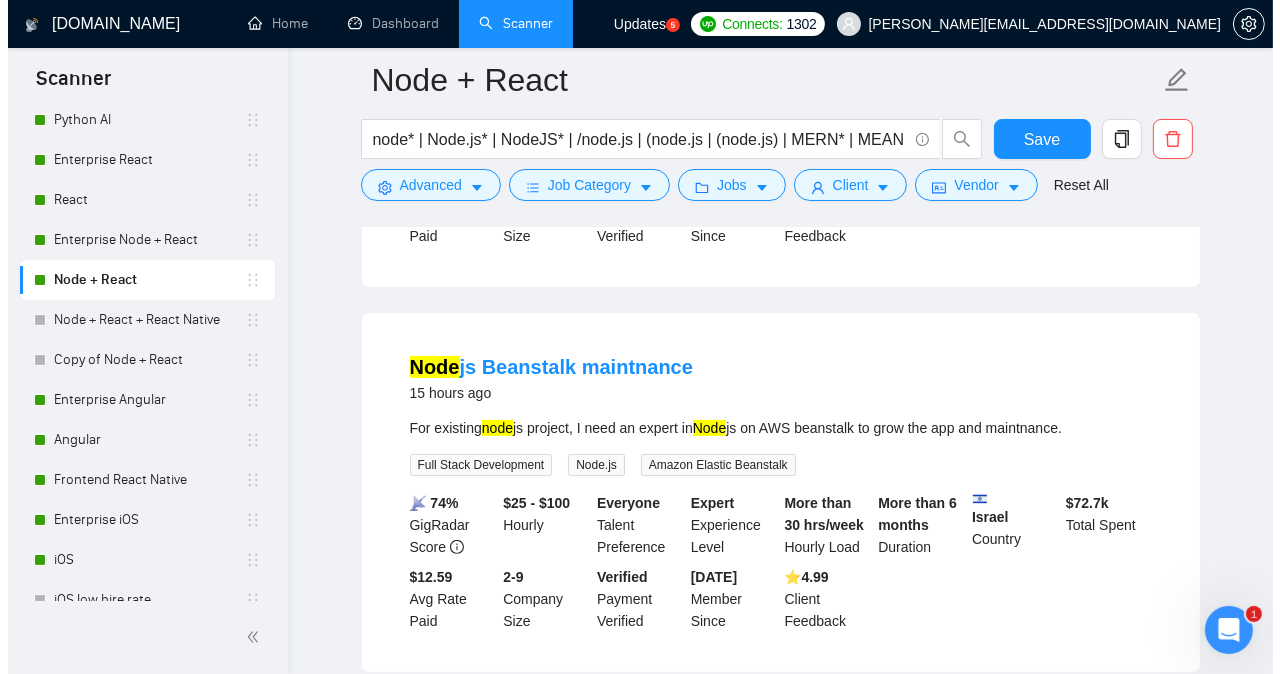 scroll, scrollTop: 600, scrollLeft: 0, axis: vertical 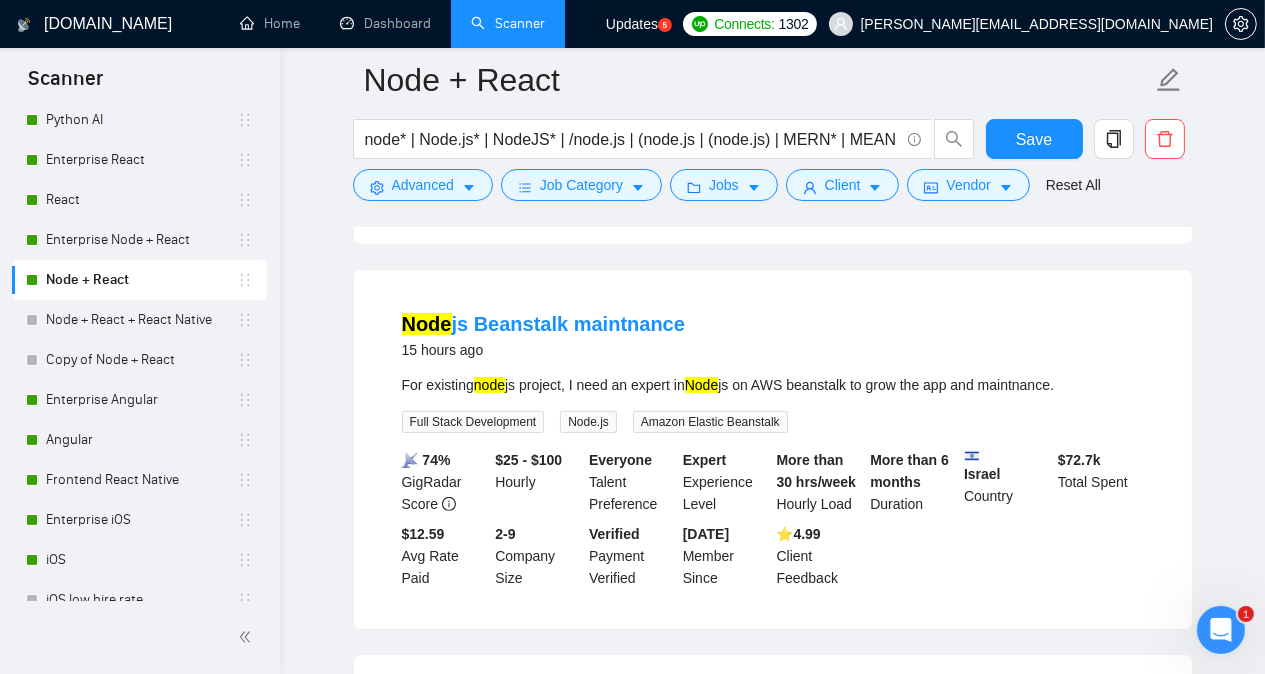 click on "For existing  node  js project, I need an expert in  Node  js on AWS beanstalk to grow the app and maintnance." at bounding box center [773, 385] 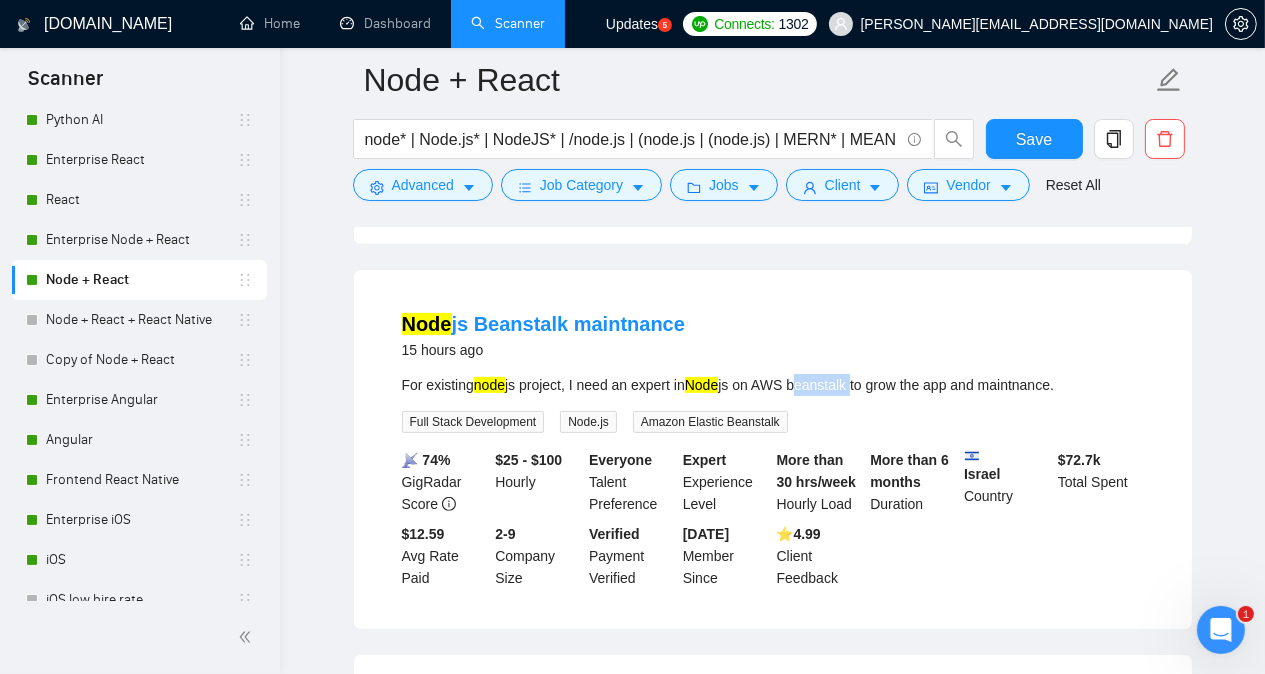 click on "For existing  node  js project, I need an expert in  Node  js on AWS beanstalk to grow the app and maintnance." at bounding box center (773, 385) 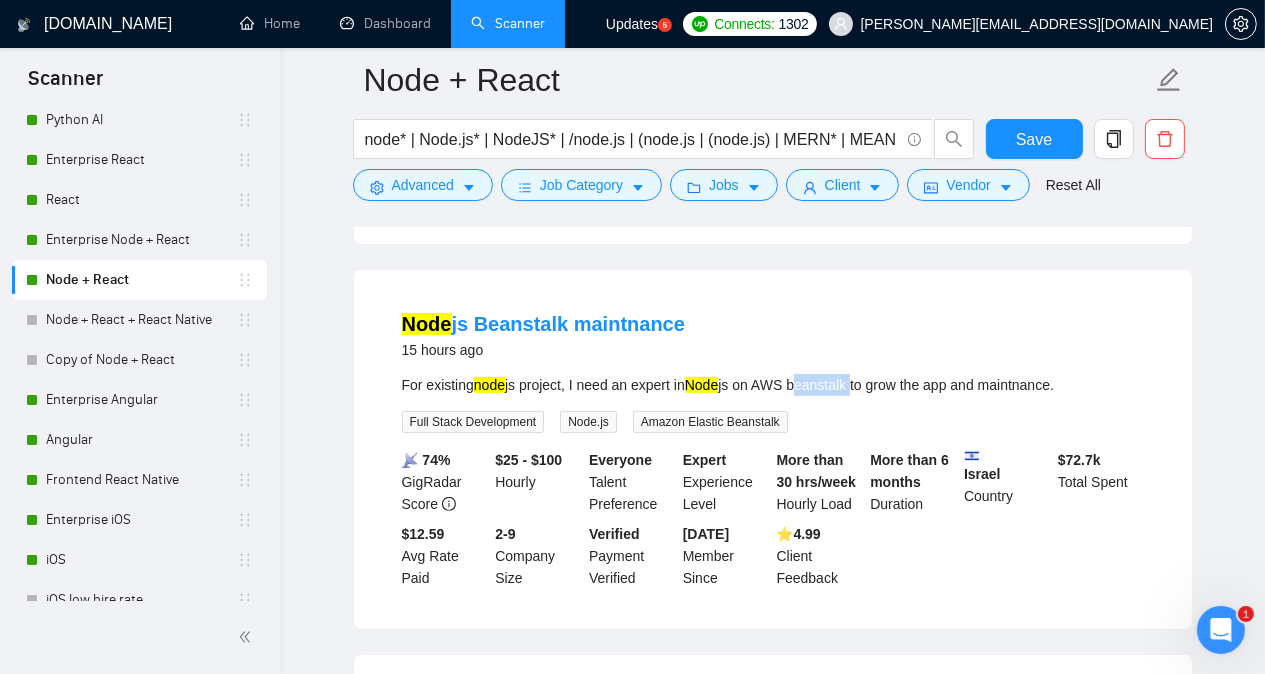 copy on "beanstalk" 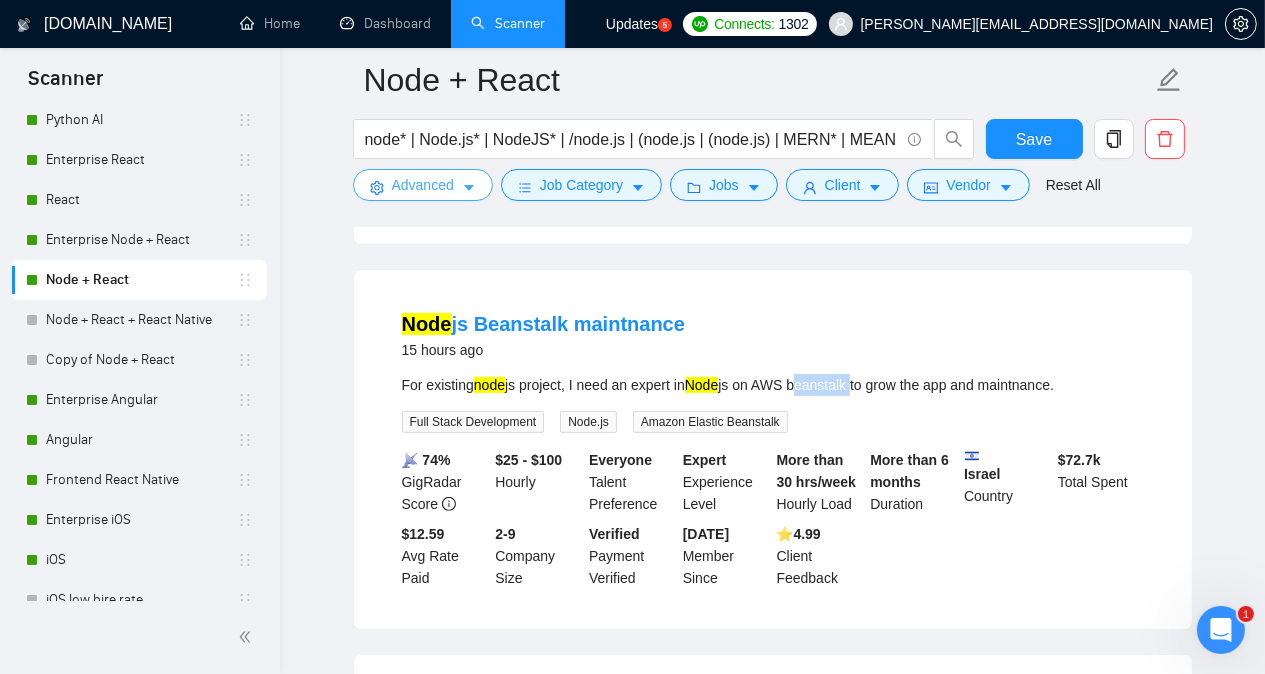 click 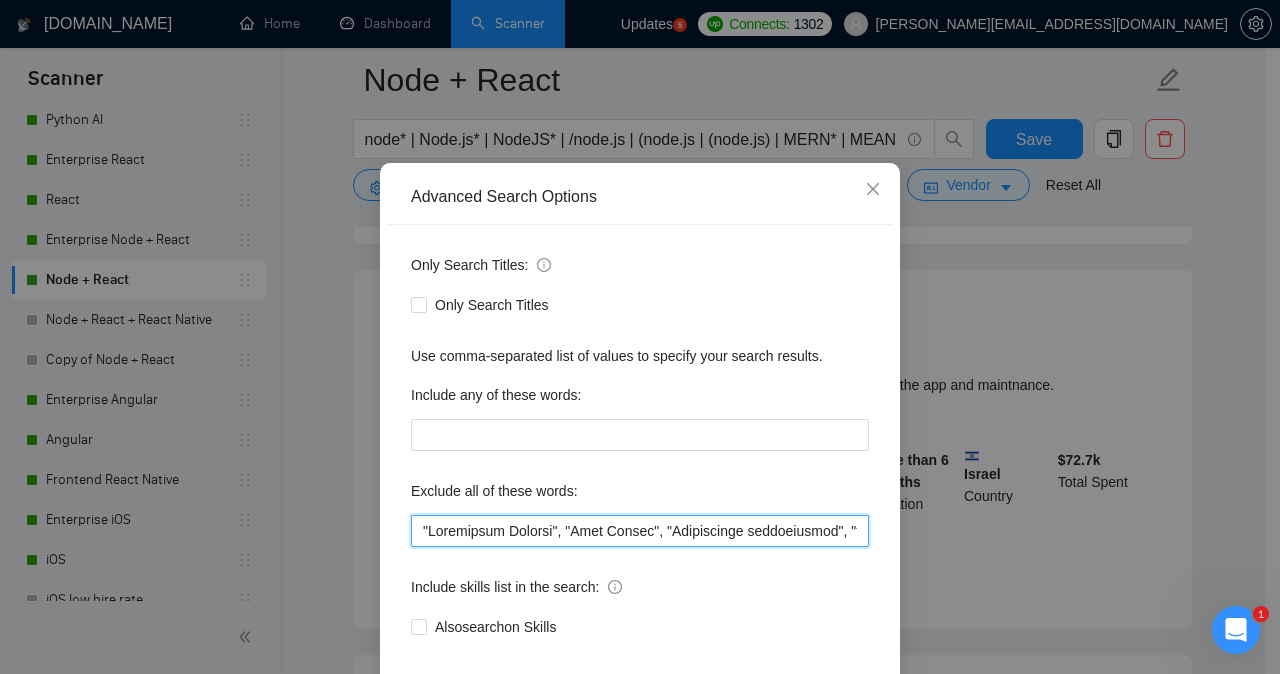 click at bounding box center (640, 531) 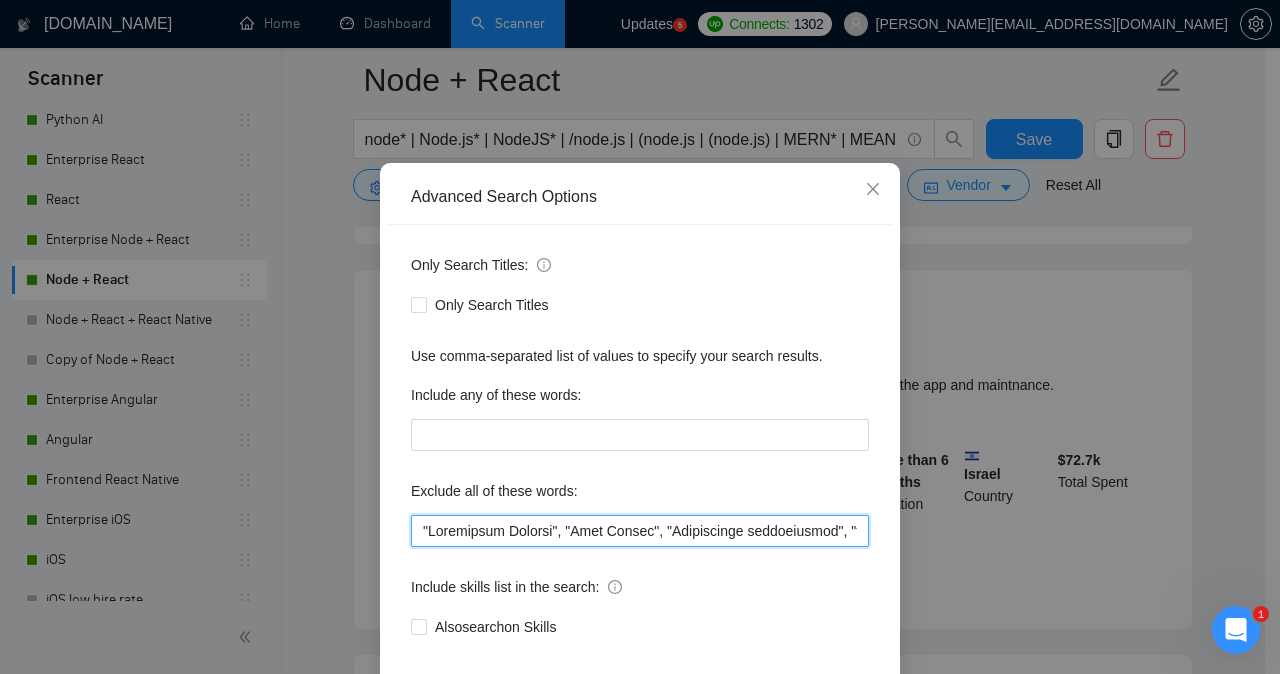 paste on "beanstalk" 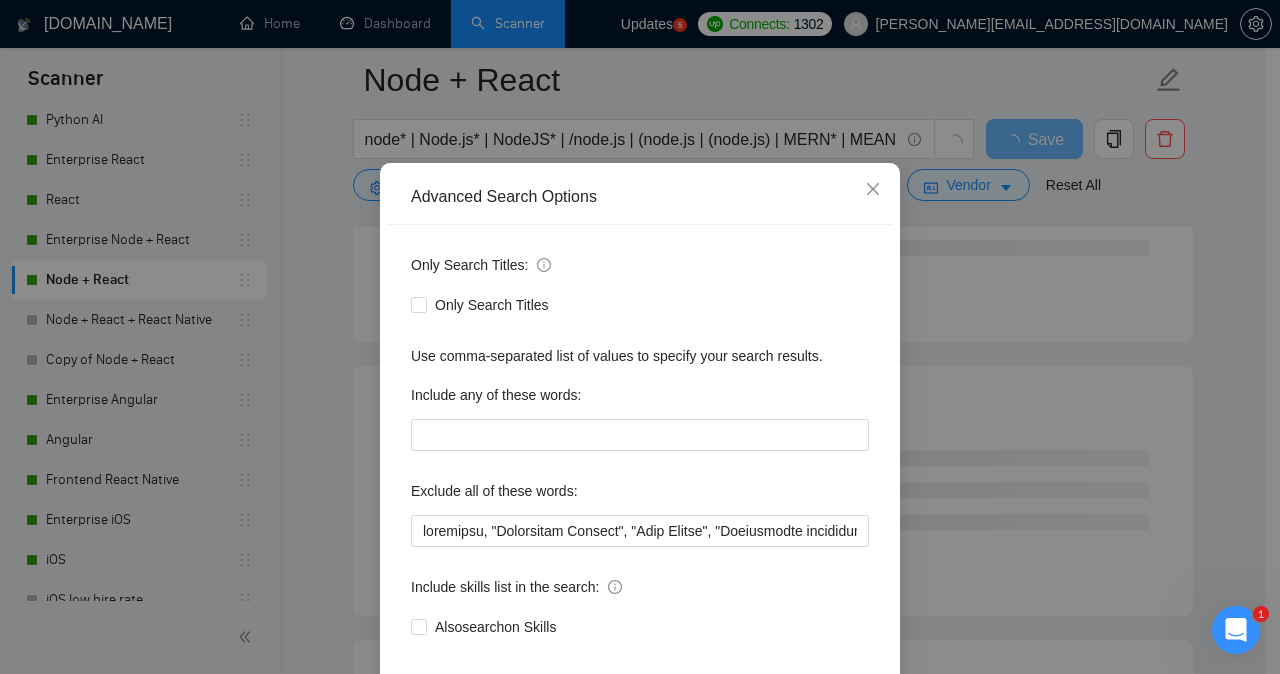 scroll, scrollTop: 157, scrollLeft: 0, axis: vertical 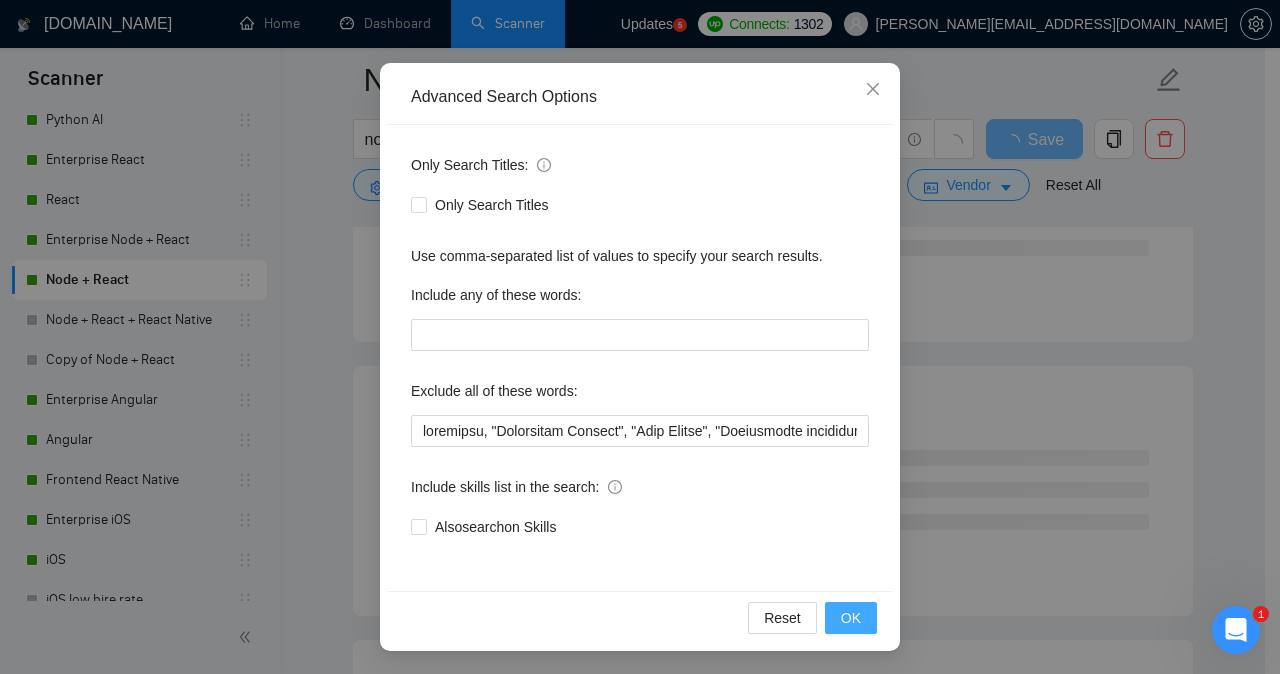 click on "OK" at bounding box center [851, 618] 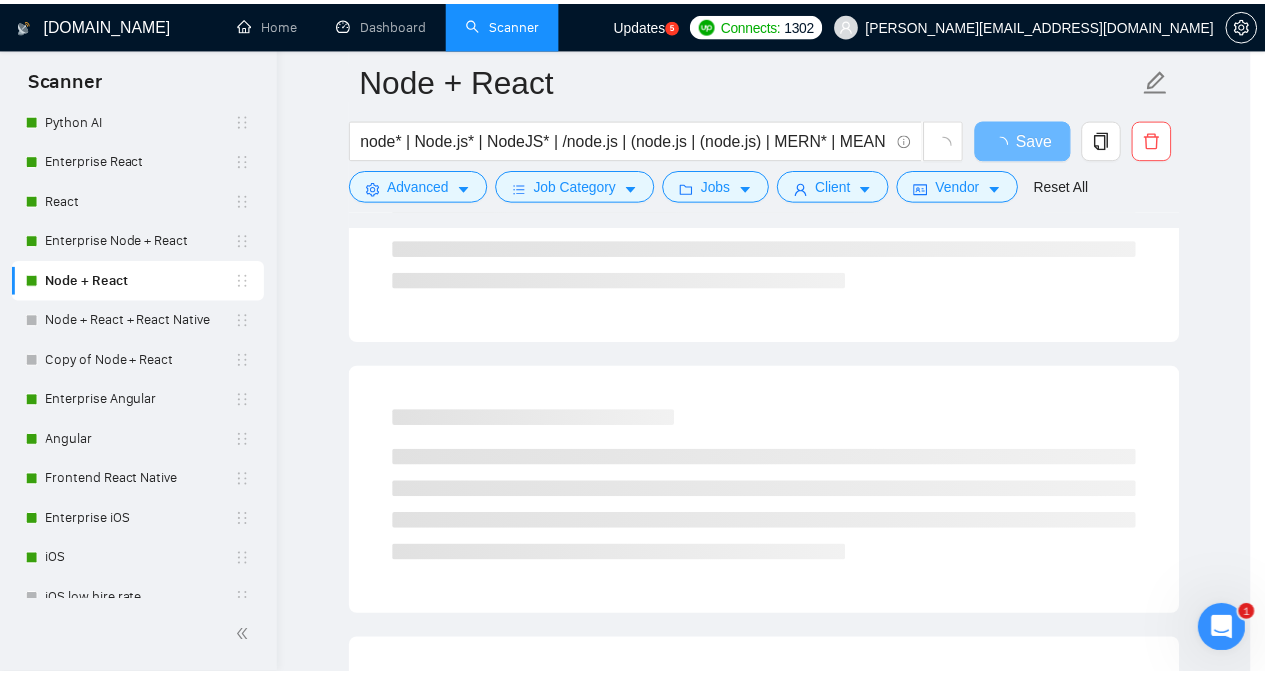 scroll, scrollTop: 57, scrollLeft: 0, axis: vertical 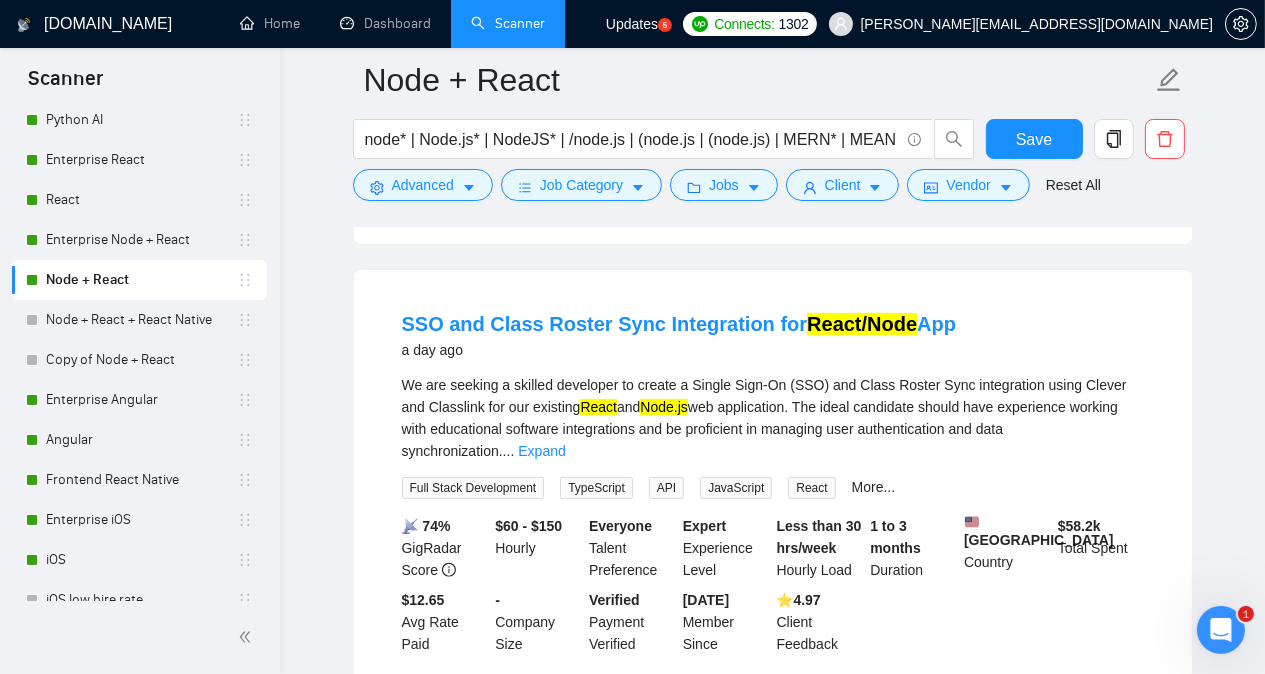 click on "[DOMAIN_NAME] Home Dashboard Scanner Updates
5
Connects: 1302 [PERSON_NAME][EMAIL_ADDRESS][DOMAIN_NAME] Node + React node* | Node.js* | NodeJS* | /node.js | (node.js | (node.js) | MERN* | MEAN | react* Save Advanced   Job Category   Jobs   Client   Vendor   Reset All Preview Results Insights NEW Alerts Auto Bidder Detected   558  results   (1.66 seconds) Skilled Problem Solver Needed (  React , Next, OpenAI, Segmind ) 4 hours ago I'm looking for an experienced  react  and typescript solution engineer to help resolve a critical issue.
We're using OpenAI and Segmind for image generation and transformation. Our junior developer is currently facing challenge, and the launch has been delayed as this is a core feature of our app.
If you're a skilled and solutions-driven engineer, I' ... Expand Full Stack Development Next.js Node.js OpenAI API ChatGPT API Integration More... 📡   75% GigRadar Score   $85 - $85 Hourly Everyone Talent Preference Expert Experience Level Duration" at bounding box center (772, 1973) 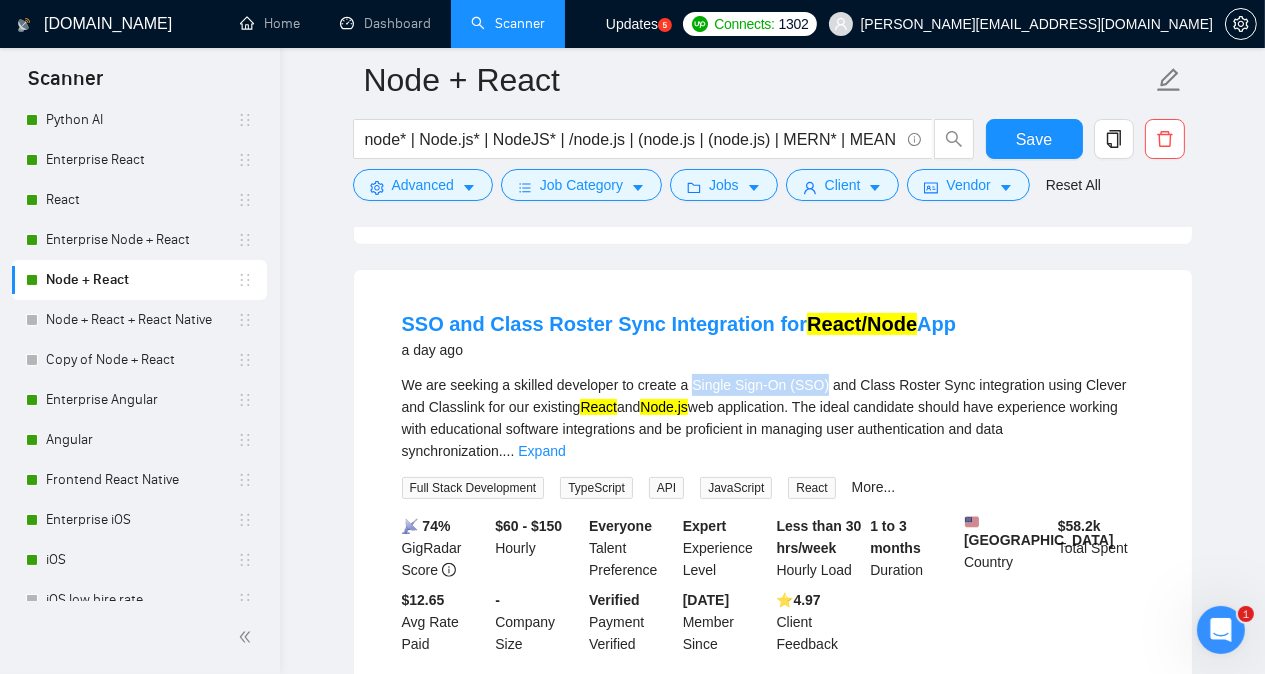 drag, startPoint x: 689, startPoint y: 373, endPoint x: 816, endPoint y: 378, distance: 127.09839 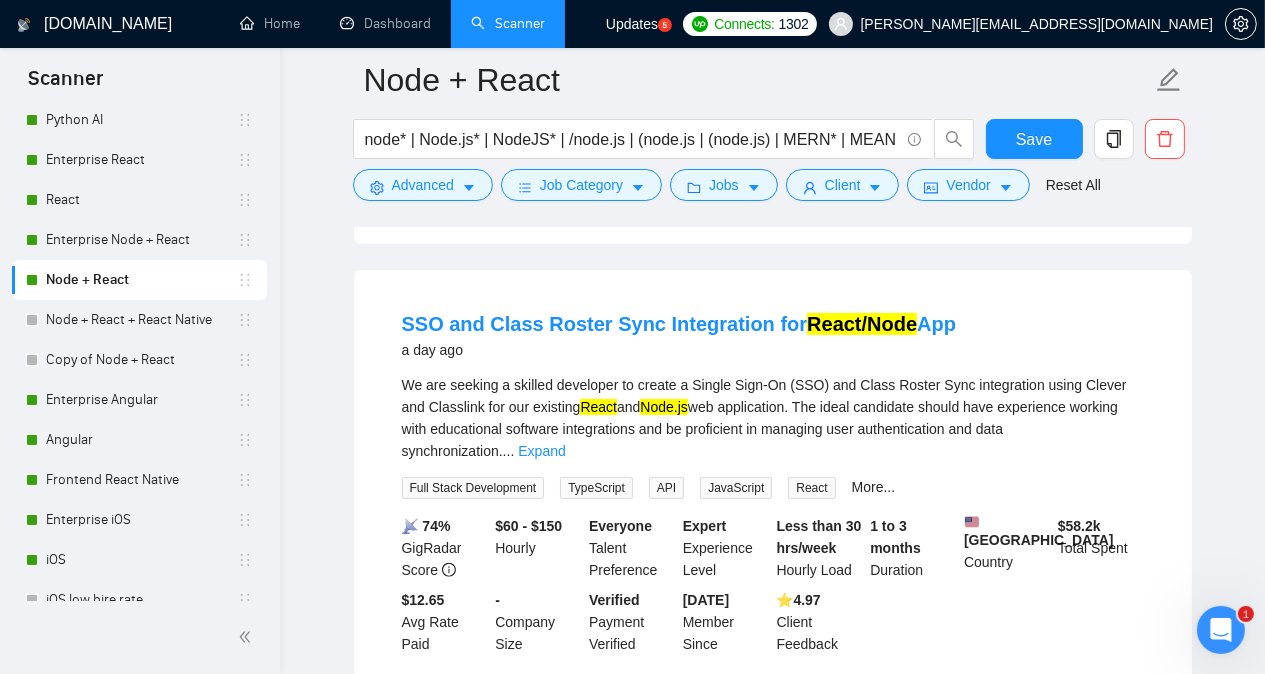 click on "Node + React node* | Node.js* | NodeJS* | /node.js | (node.js | (node.js) | MERN* | MEAN | react* Save Advanced   Job Category   Jobs   Client   Vendor   Reset All Preview Results Insights NEW Alerts Auto Bidder Detected   558  results   (1.66 seconds) Skilled Problem Solver Needed (  React , Next, OpenAI, Segmind ) 4 hours ago I'm looking for an experienced  react  and typescript solution engineer to help resolve a critical issue.
We're using OpenAI and Segmind for image generation and transformation. Our junior developer is currently facing challenge, and the launch has been delayed as this is a core feature of our app.
If you're a skilled and solutions-driven engineer, I' ... Expand Full Stack Development Next.js Node.js OpenAI API ChatGPT API Integration More... 📡   75% GigRadar Score   $85 - $85 Hourly Everyone Talent Preference Expert Experience Level Less than 30 hrs/week Hourly Load Less than 1 month Duration   [GEOGRAPHIC_DATA] Country $ 6.2k Total Spent $17.56 Avg Rate Paid - Company Size Verified" at bounding box center [772, 1936] 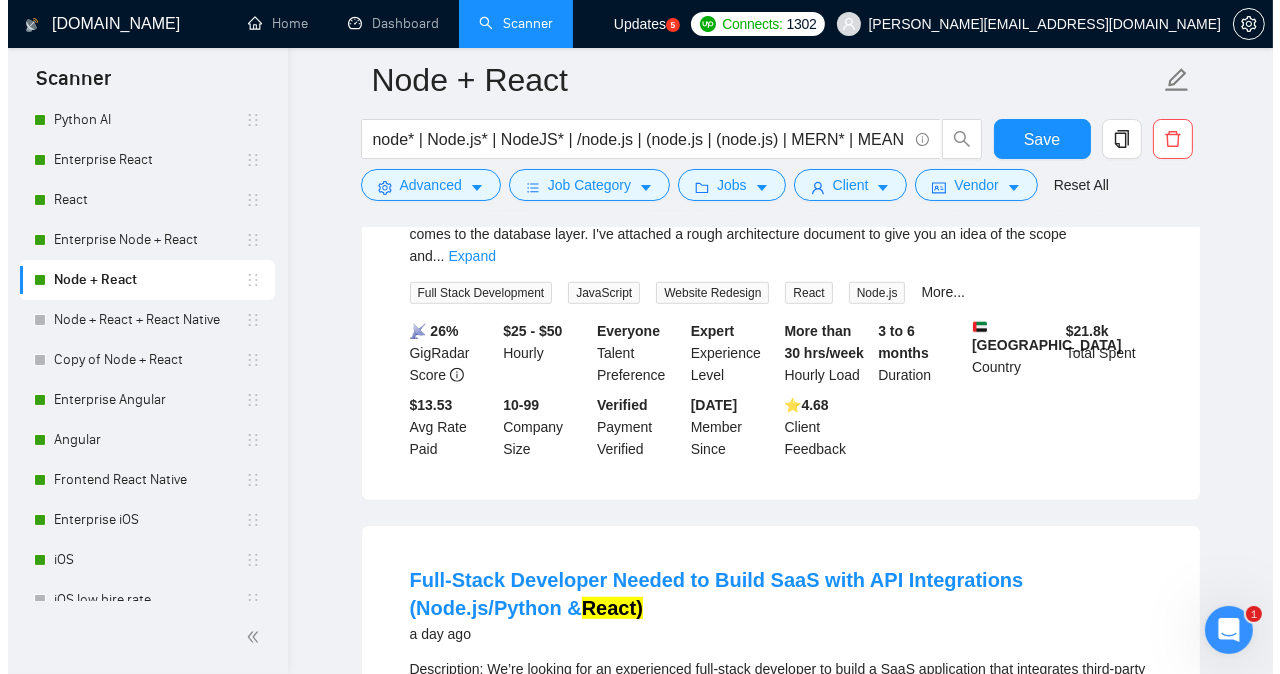 scroll, scrollTop: 1280, scrollLeft: 0, axis: vertical 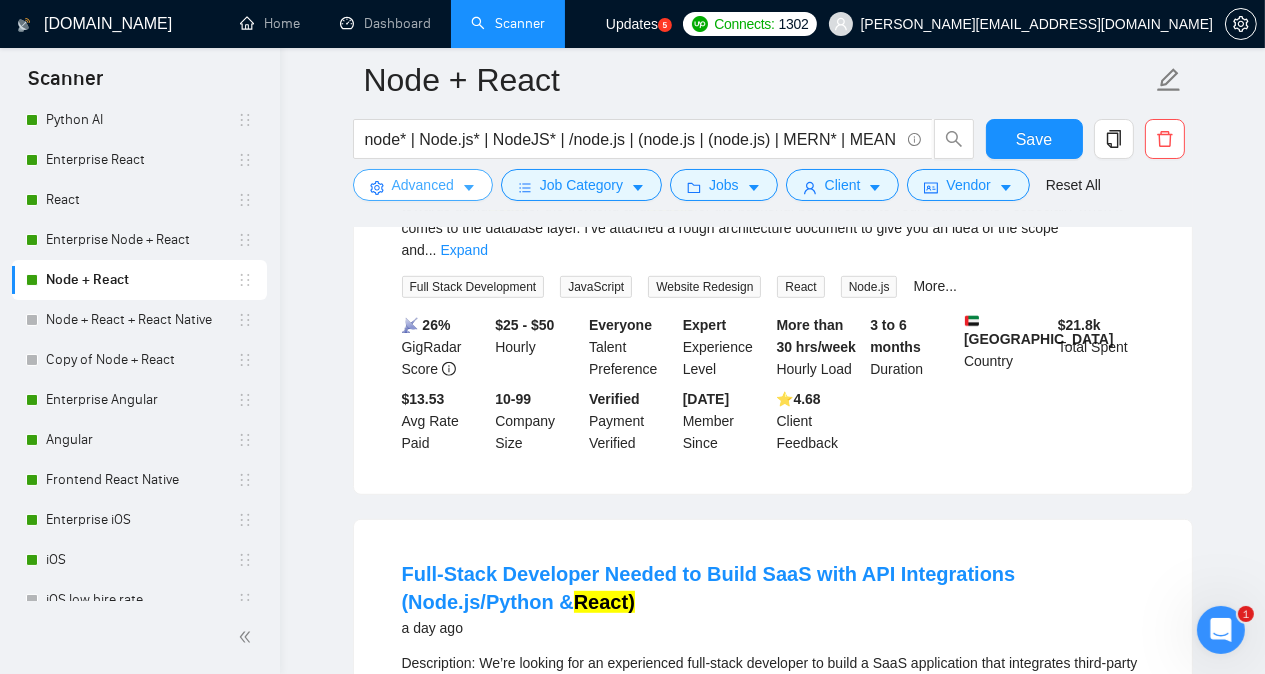 click on "Advanced" at bounding box center (423, 185) 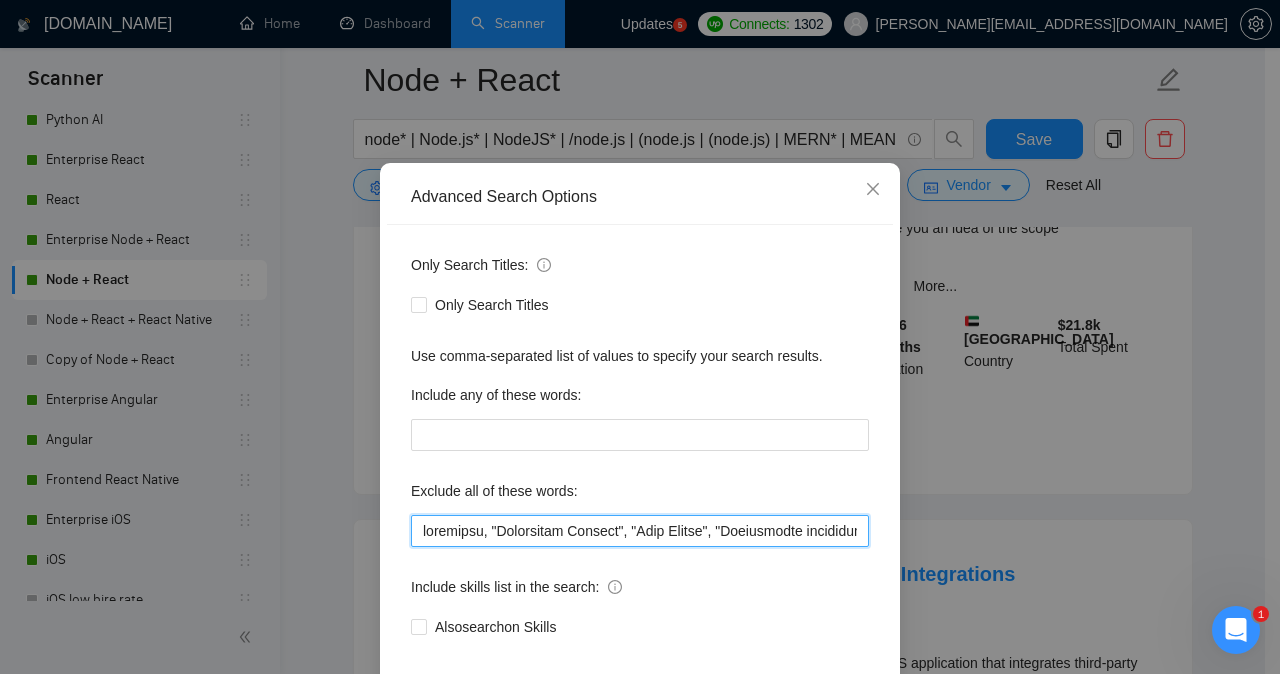 click at bounding box center (640, 531) 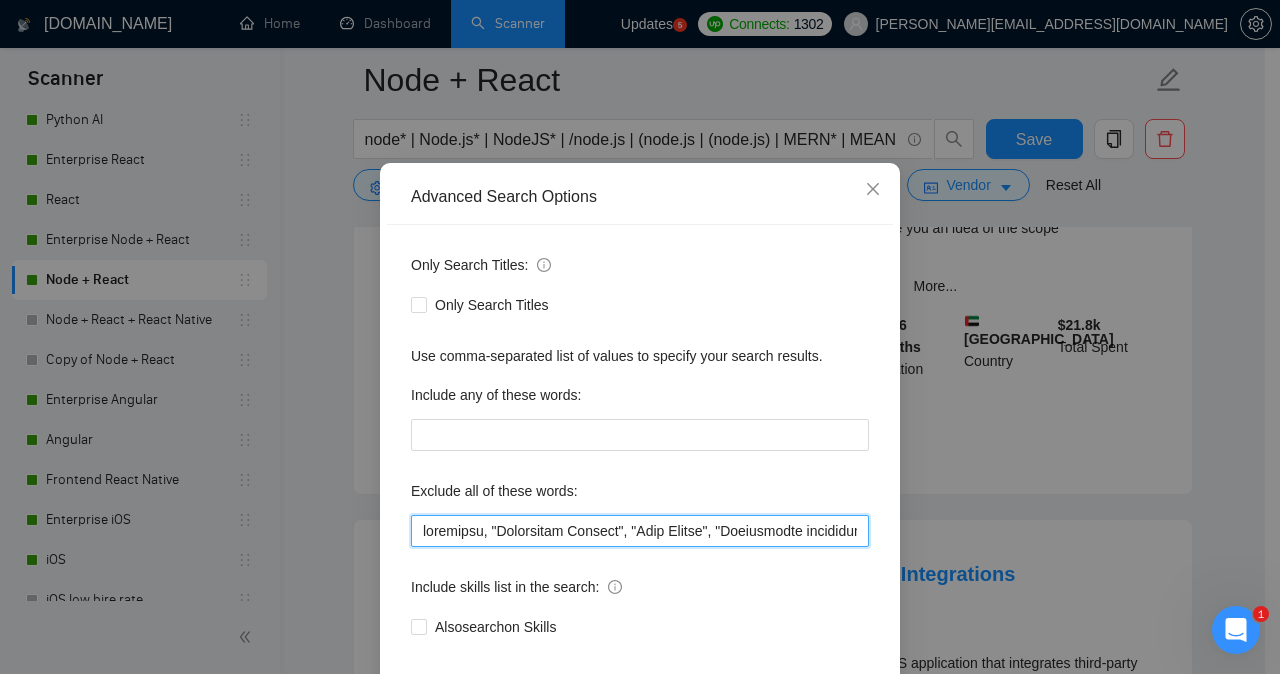 paste on "Single Sign-On (SSO)" 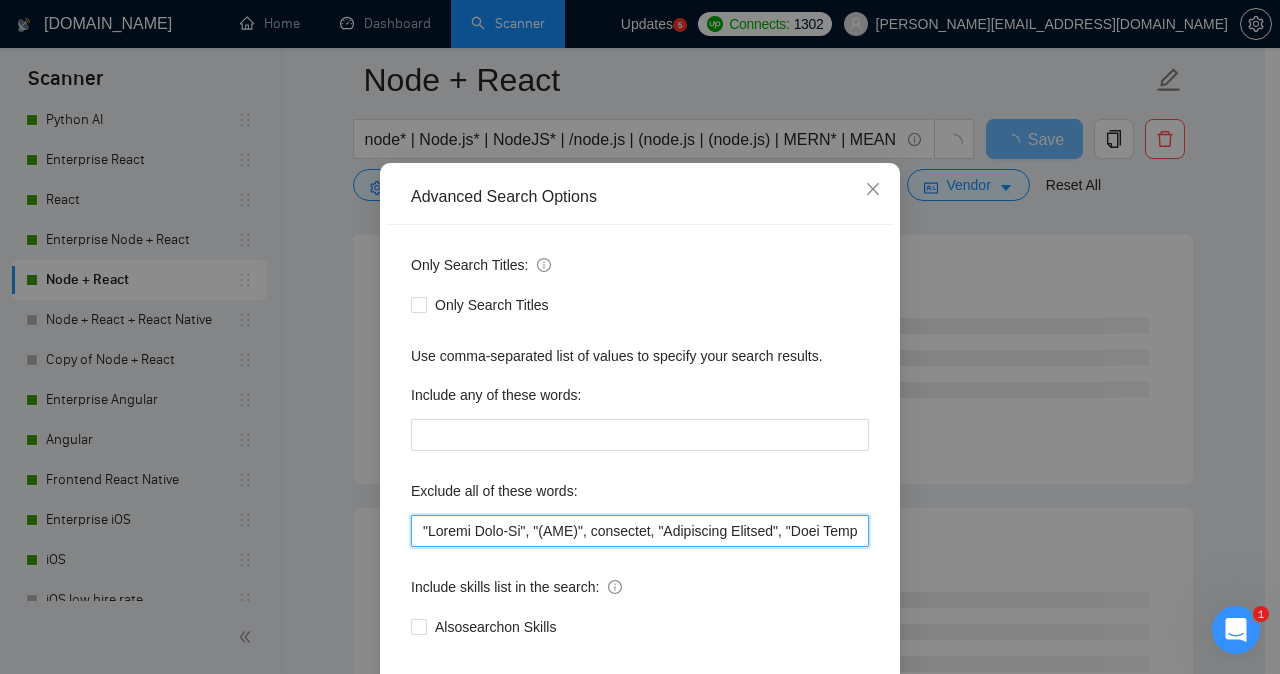 type on ""Loremi Dolo-Si", "(AME)", consectet, "Adipiscing Elitsed", "Doei Tempor", "Incididuntu laboreetdolo", "mag aliqu", "eni-admi", vEN, Quisn, Exercitationu, labo, Nisial, Exeacom, CONS, "5d", auteirur, INR, VOLU, Velite, cillum, fugiatnullap, Excepteur, "sint occa", cupidat*, NonproID, Suntcu, quioffi, Deseru, "Molli animidest", "Laborum Perspicia Undeomnisis", "(NAT)", err, vo, accusant*, DoLo, la, "totam remaperia", "EA Ipsaq", Abilloinve, Verita, Quasi, archite, "be vitaedicta", explicabon, Enimip, "(Quiavo)", Aspernatu, autod, fugitcons, mAgnido, "Eosratio Sequine", Nequeporro, Quisquam, "(Dolo", Adipis Numq, Eiusmod, Temporain, "Magna Qua etiammin", SOLU , NOB, "eligend.op", cum5n, "Impe Quo Placeatfac", "Poss Ass Repell", Tempor, Autemq, Offi, debitisreru, "Neces-saep", "eveni vol repudiand", Rec, ItaqUeea, "Hicte-Sap Delectusr", Volupt, MaiOresali, per, dol, Asperiore, Repella, "minimnos exercitat", ullamc, "susci-lab aliquidc", Consequ, quidmax, Molliti, molest*, harumquid, "rerumfacil expeditad", Na..." 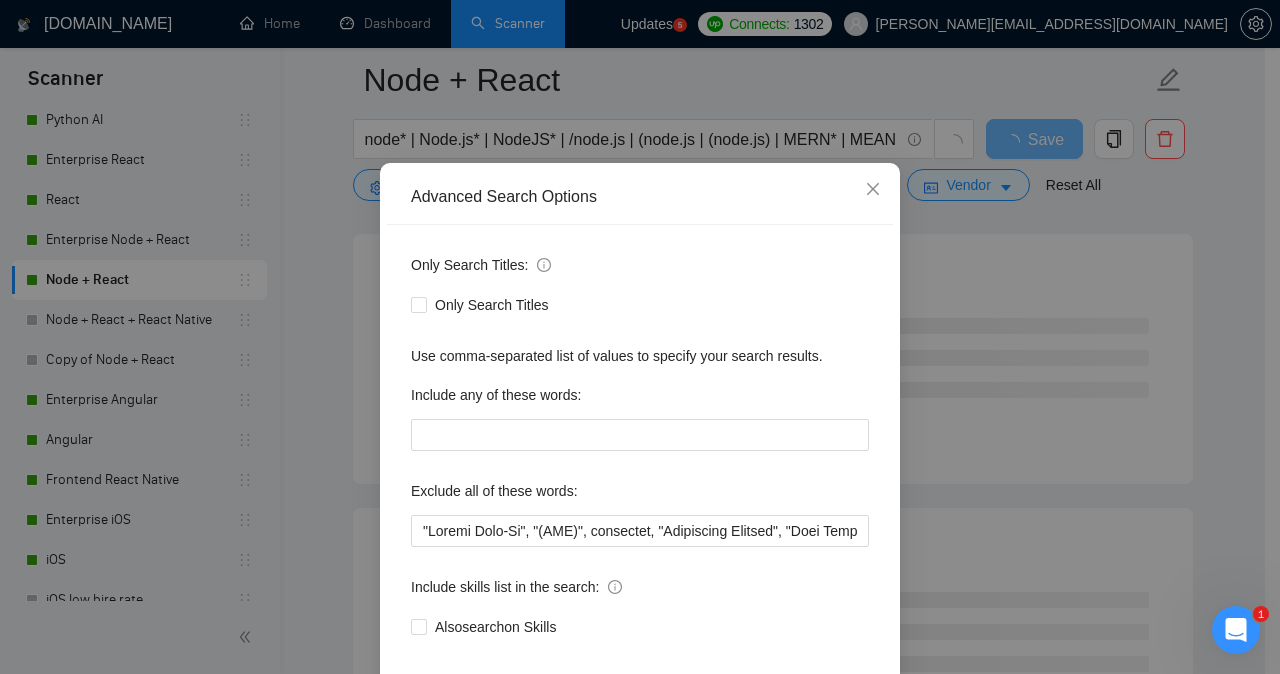 scroll, scrollTop: 157, scrollLeft: 0, axis: vertical 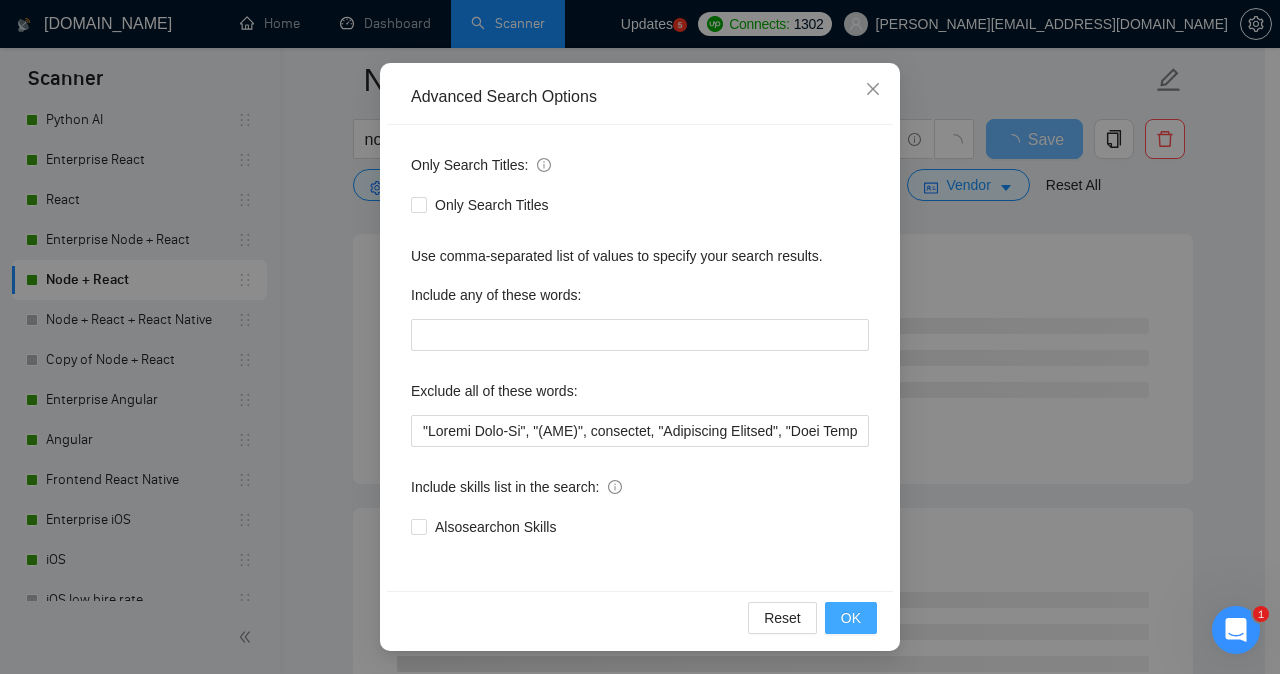 click on "OK" at bounding box center (851, 618) 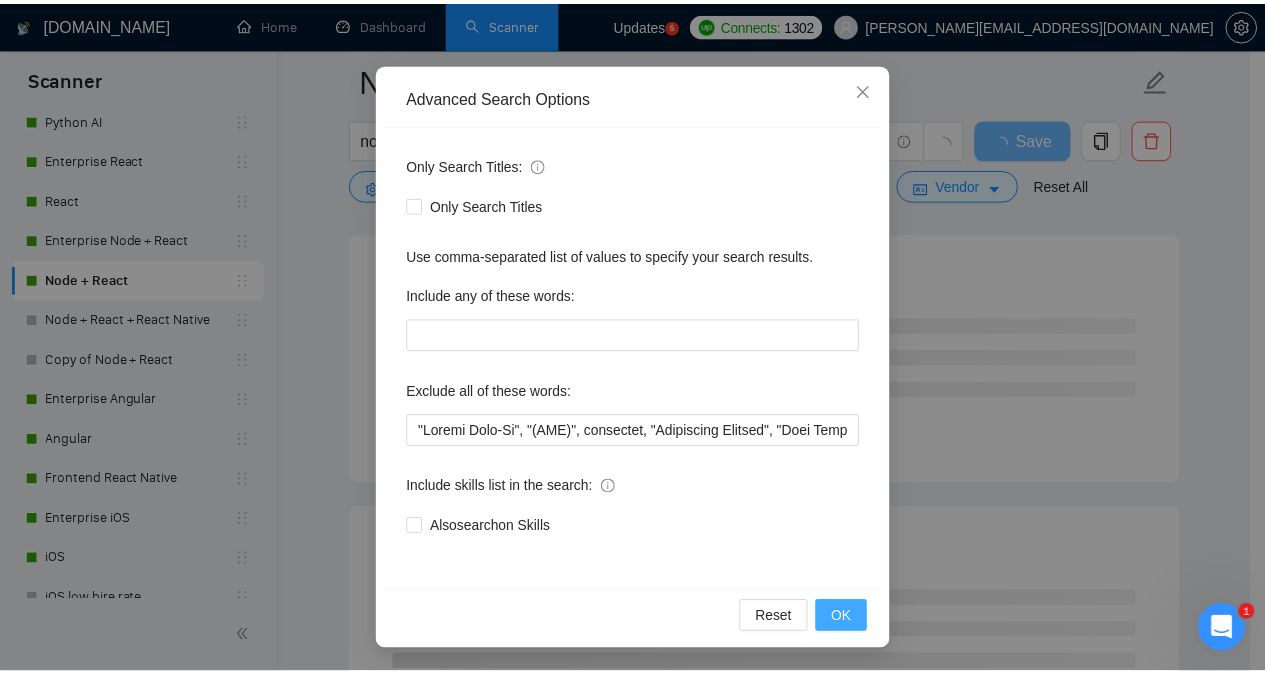 scroll, scrollTop: 57, scrollLeft: 0, axis: vertical 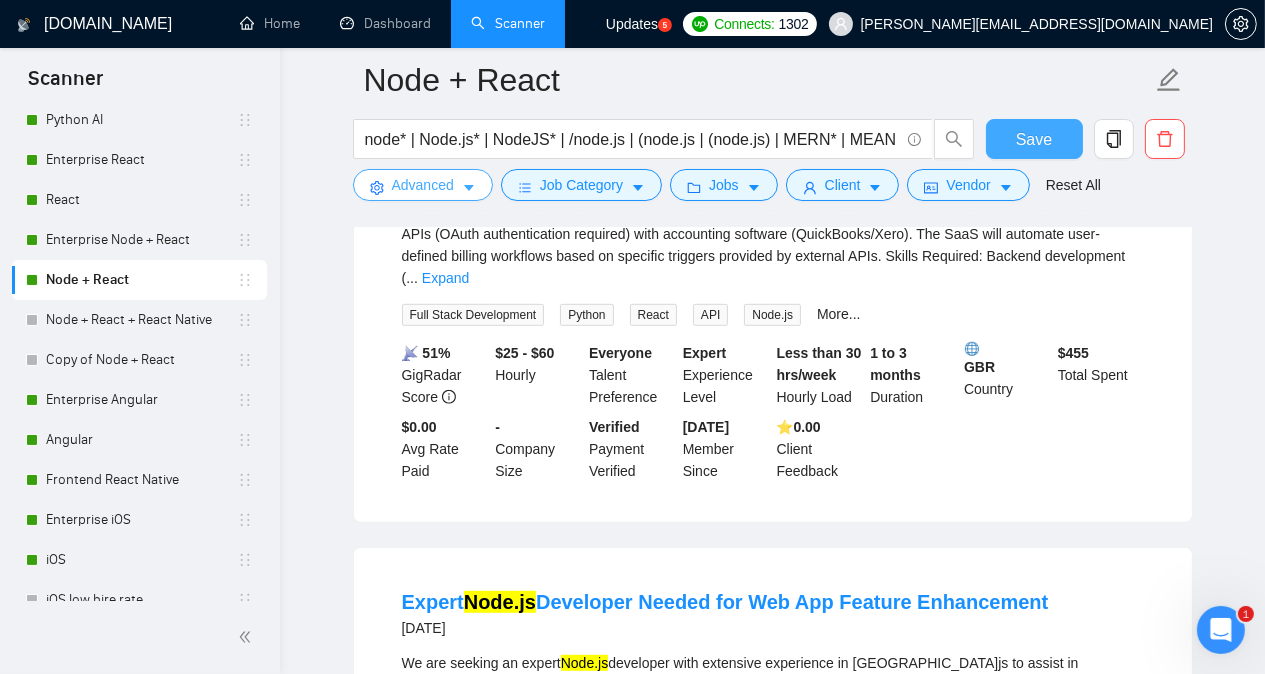 type 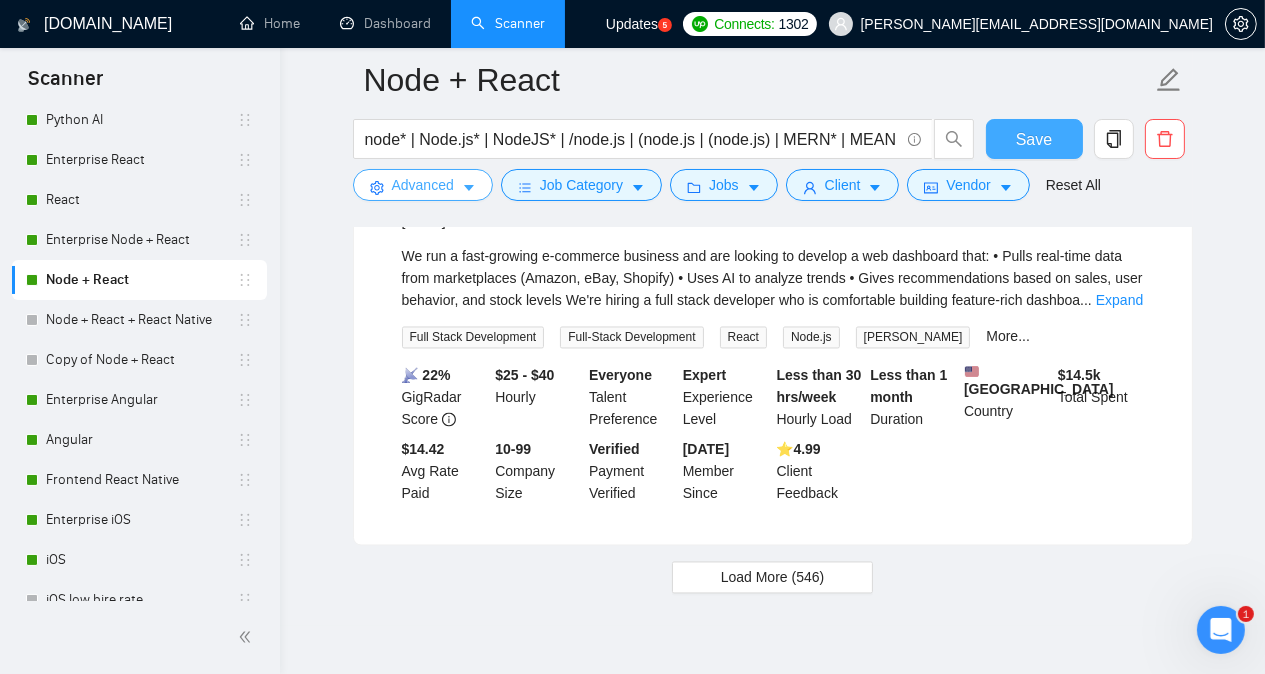 scroll, scrollTop: 4405, scrollLeft: 0, axis: vertical 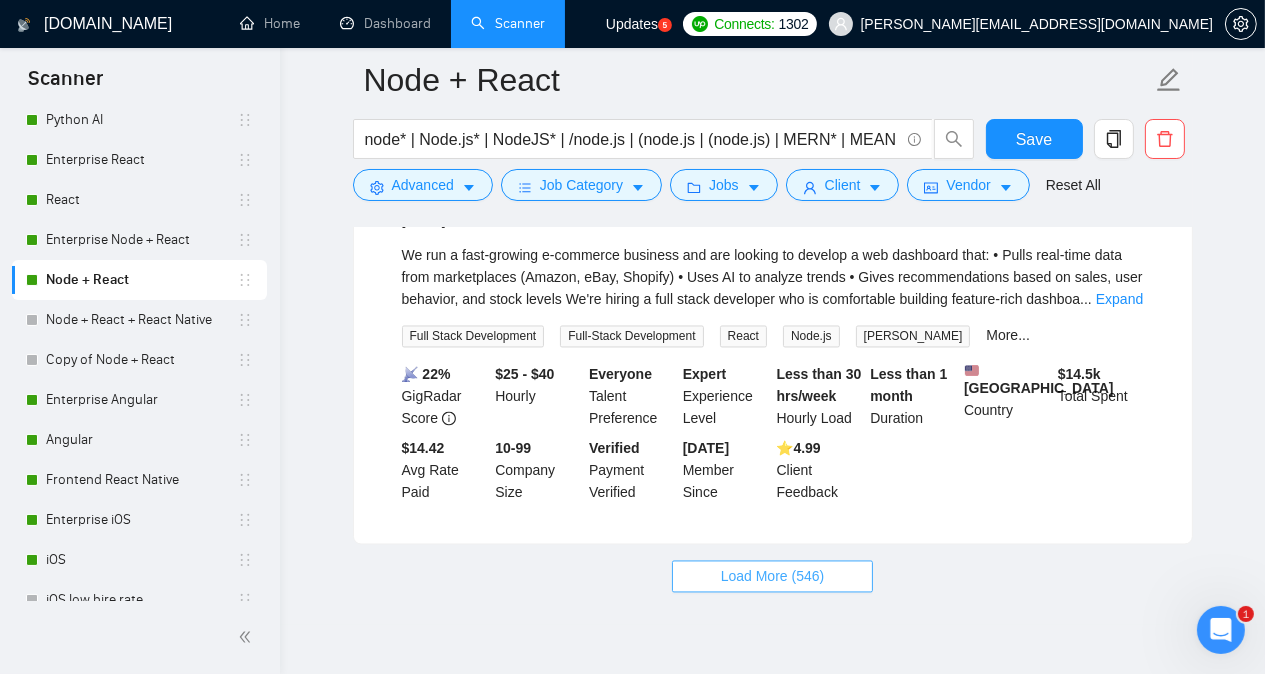 click on "Load More (546)" at bounding box center (773, 577) 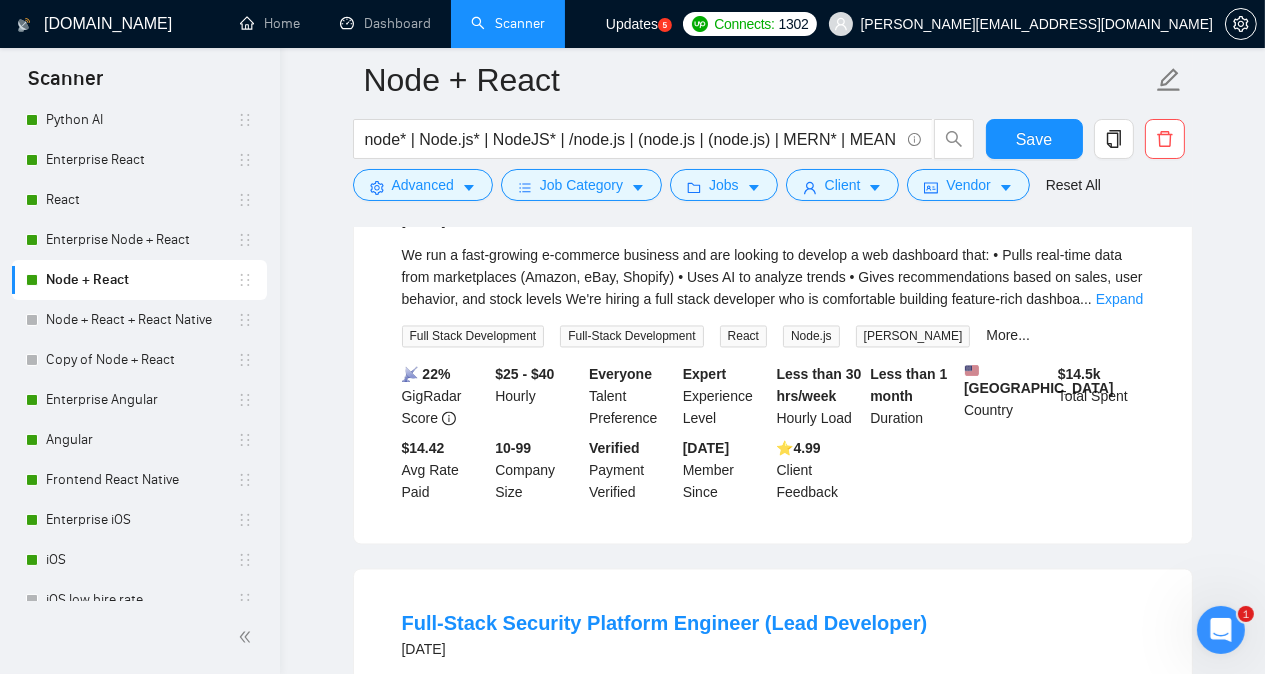 type 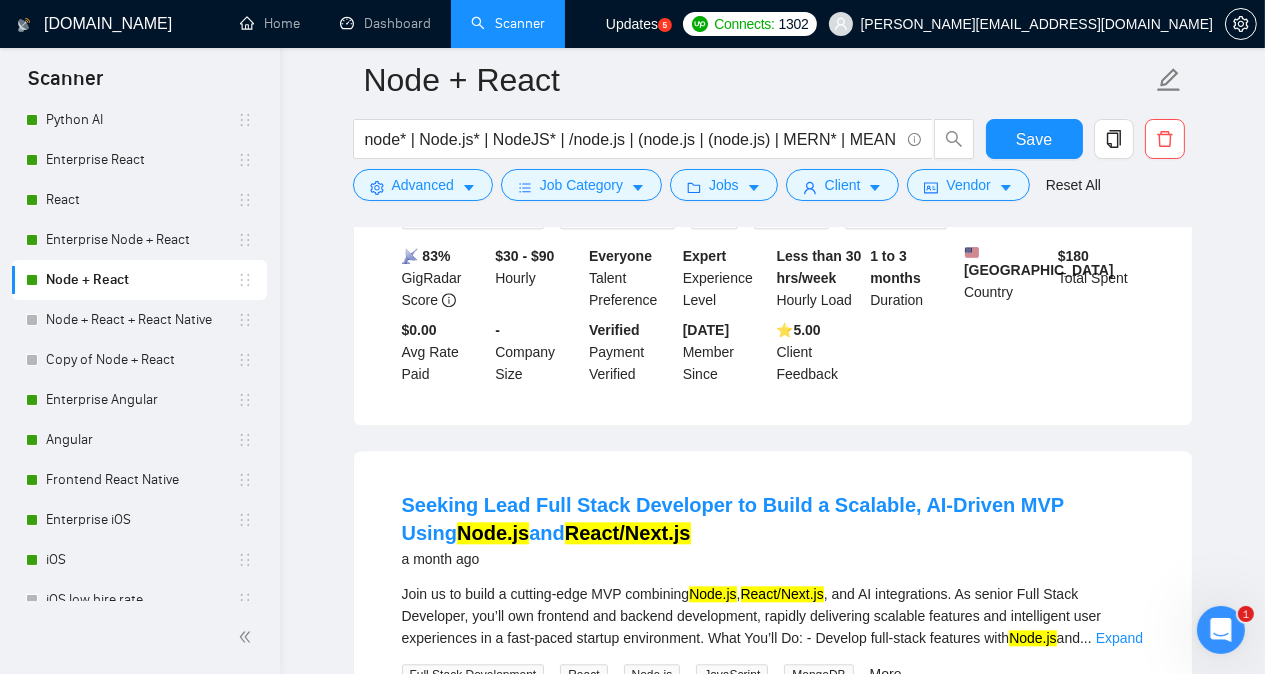 scroll, scrollTop: 5445, scrollLeft: 0, axis: vertical 